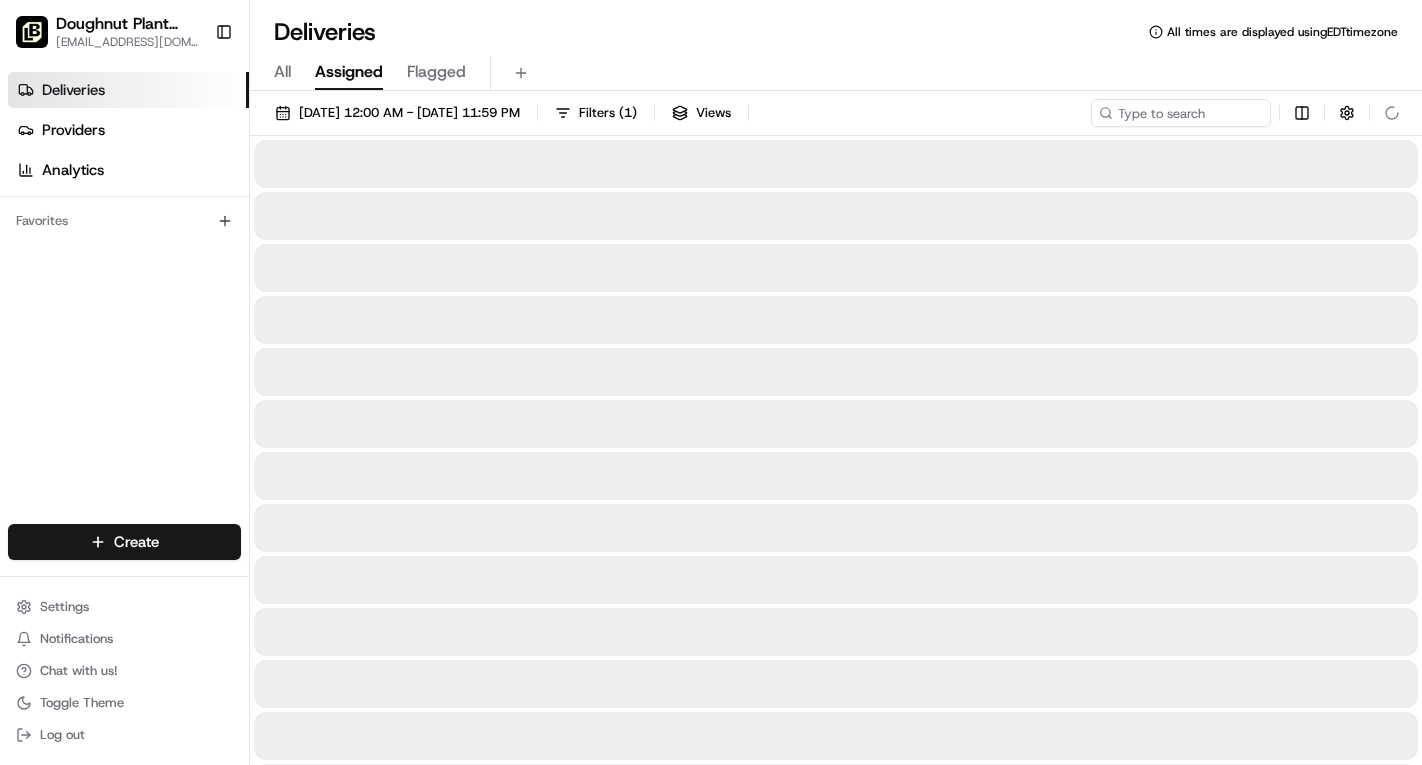 scroll, scrollTop: 0, scrollLeft: 0, axis: both 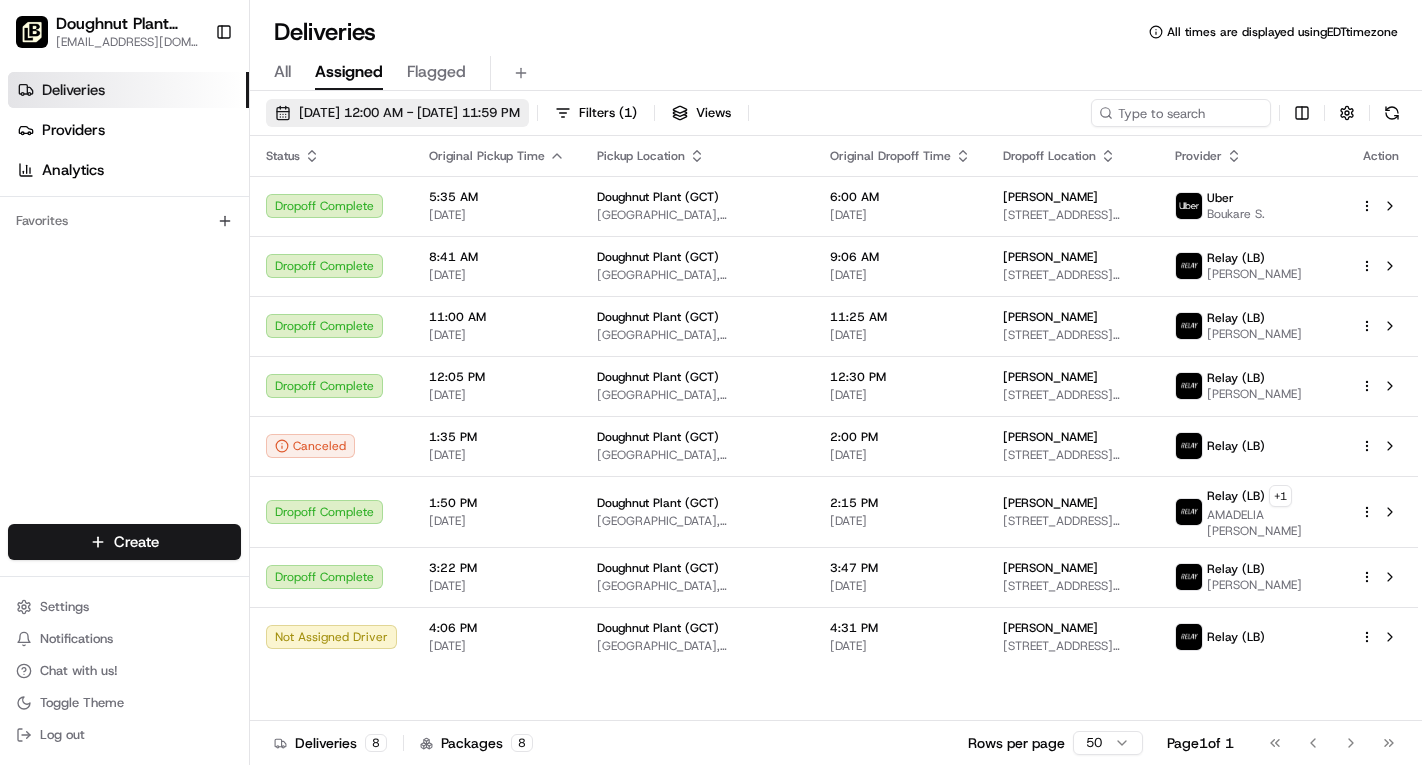 click on "07/16/2025 12:00 AM - 07/16/2025 11:59 PM" at bounding box center [409, 113] 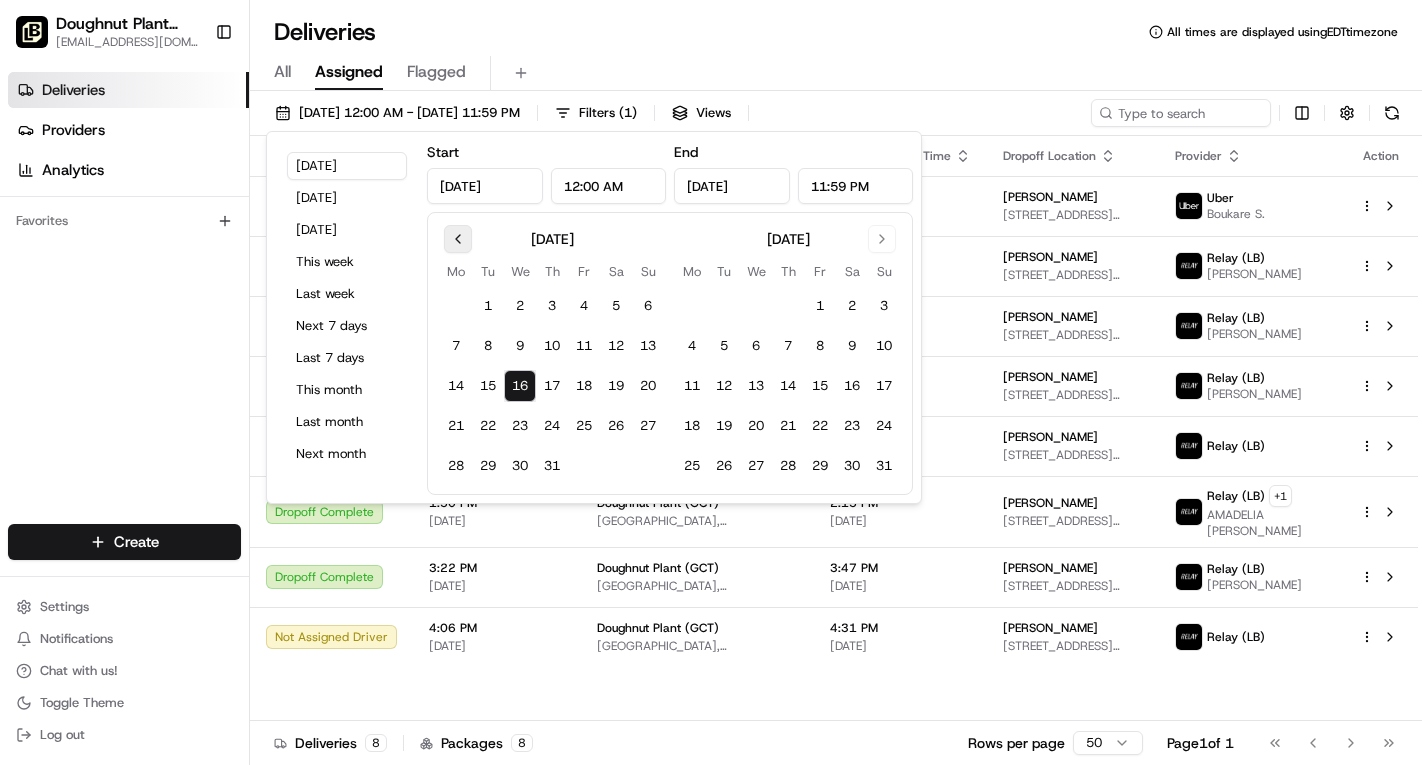 click at bounding box center (458, 239) 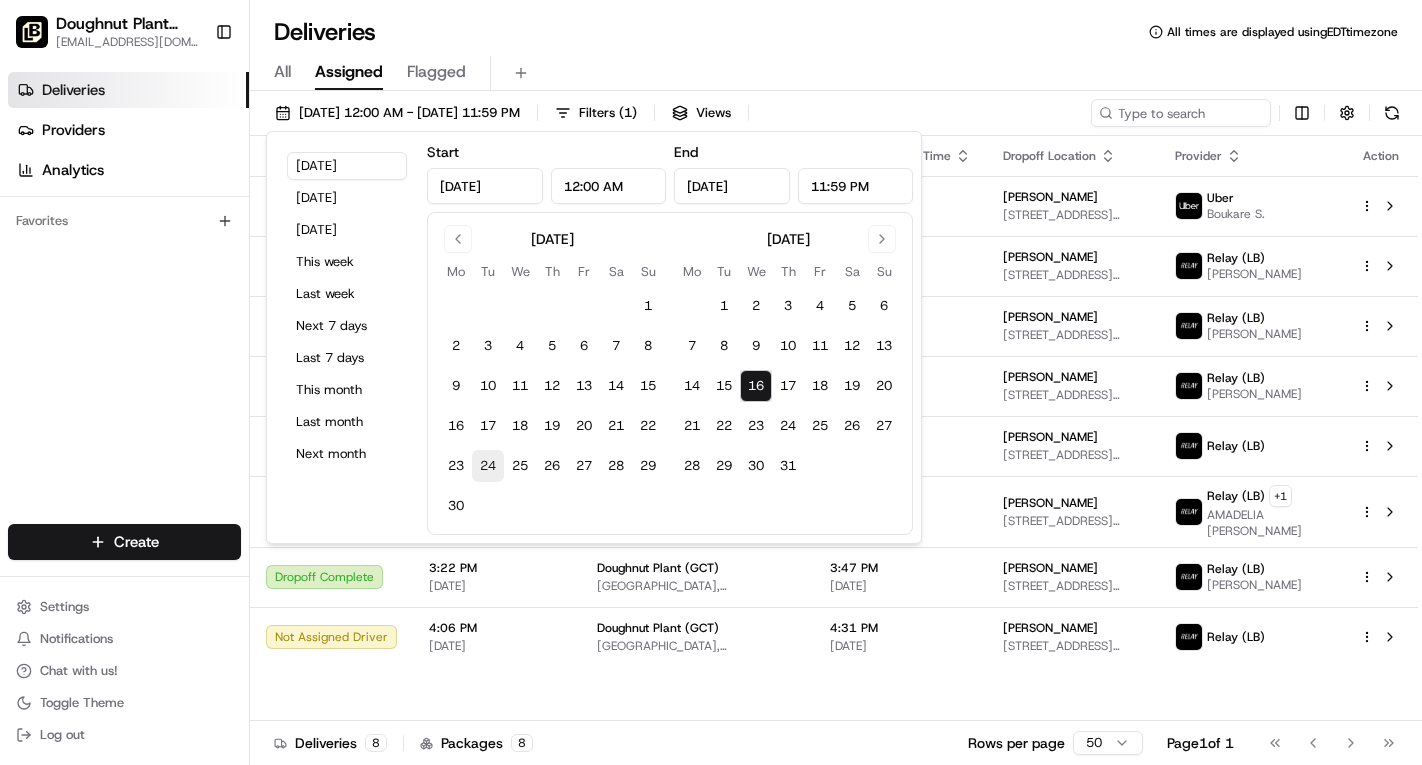 click on "24" at bounding box center [488, 466] 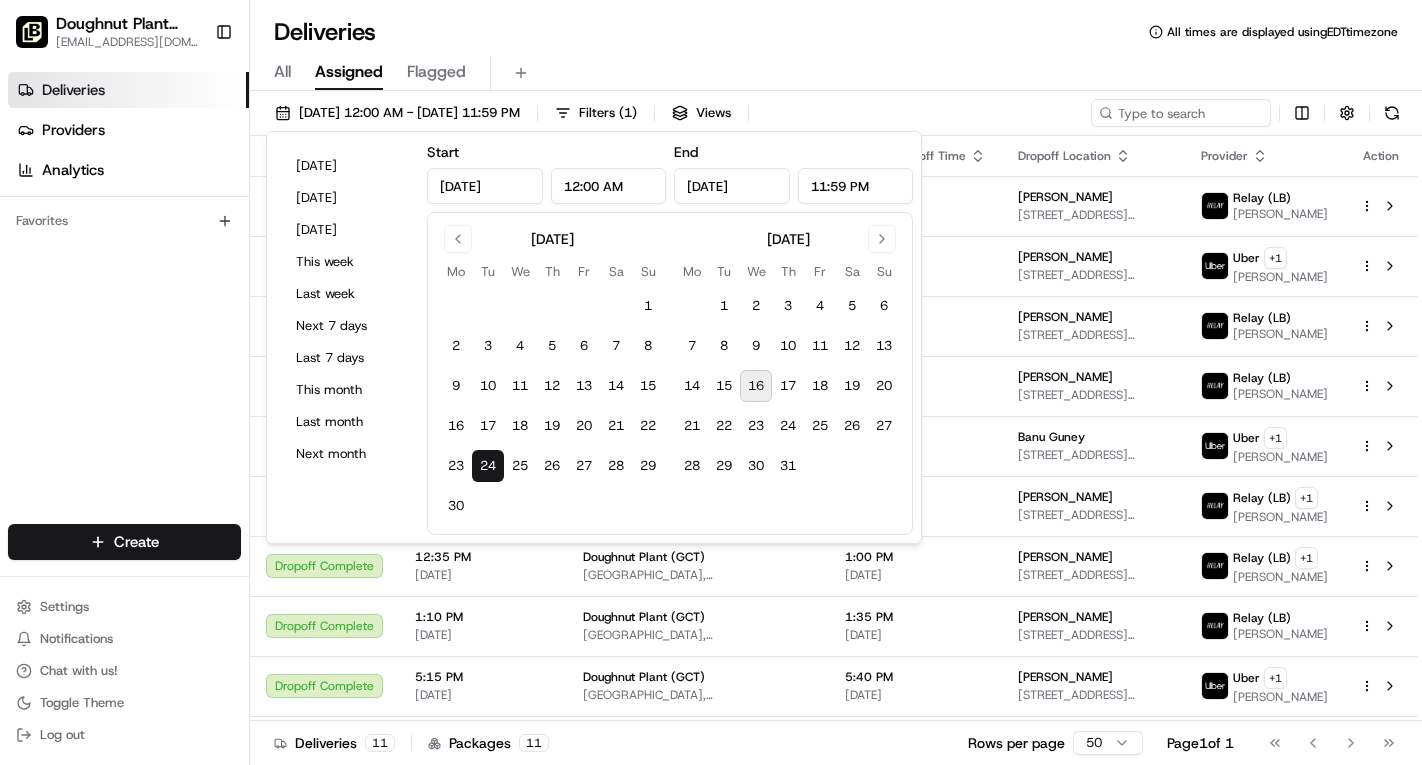 click on "24" at bounding box center [488, 466] 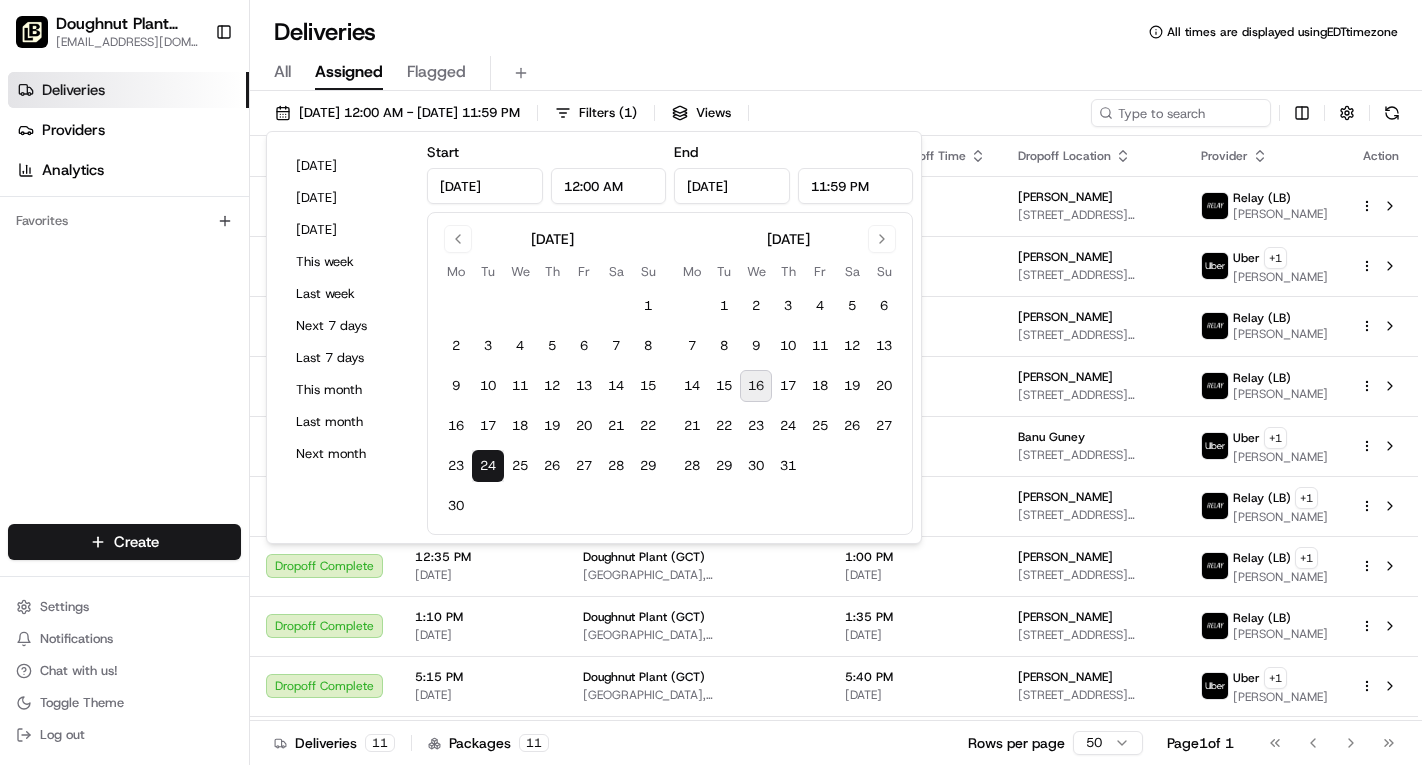 click on "All Assigned Flagged" at bounding box center [836, 69] 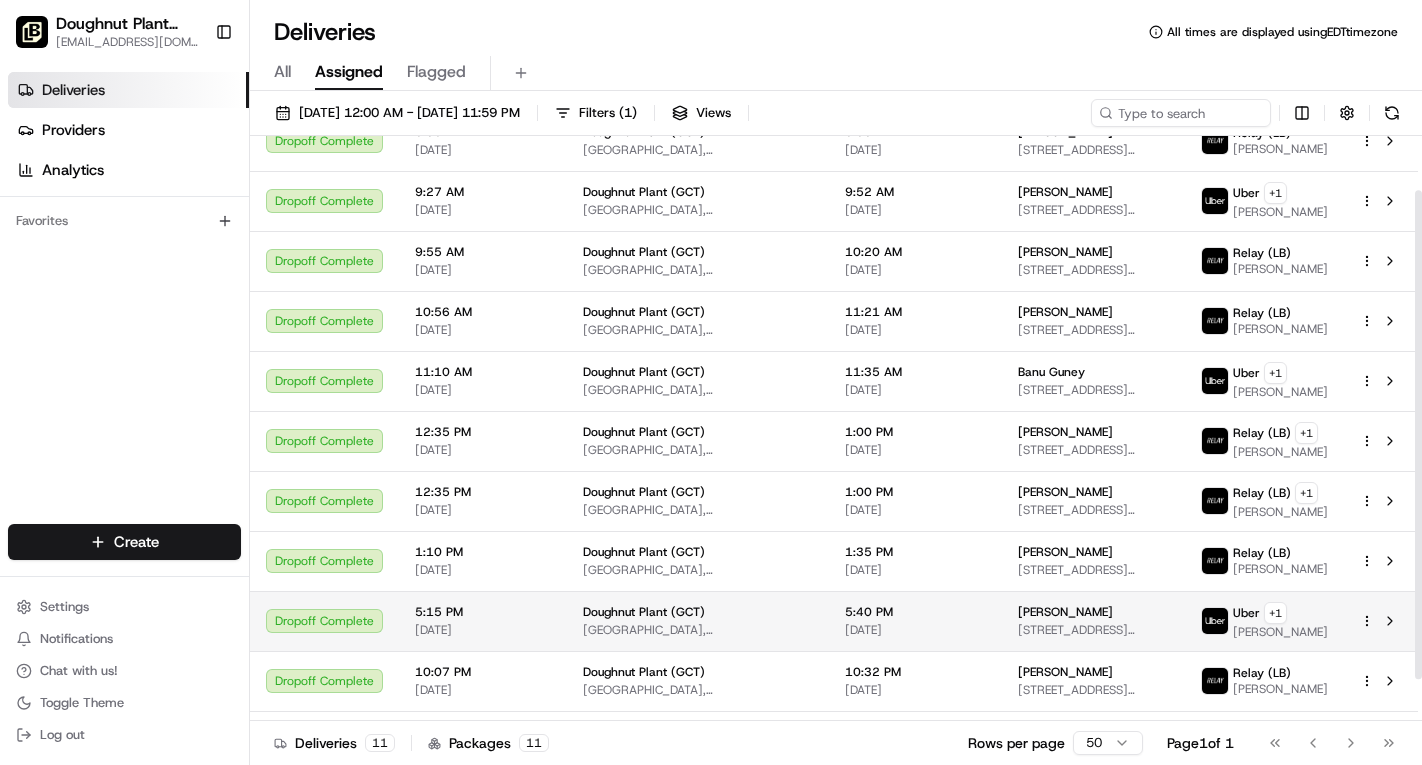 scroll, scrollTop: 0, scrollLeft: 0, axis: both 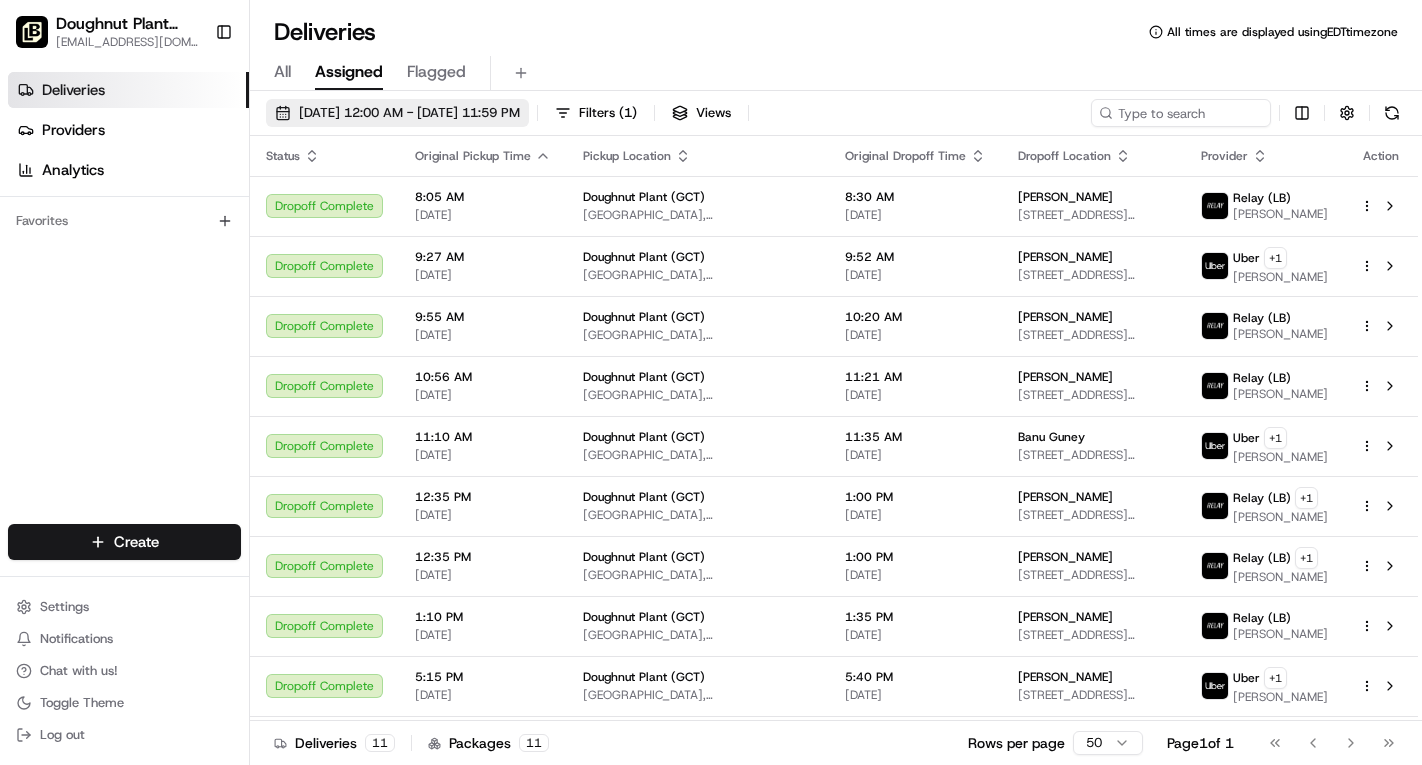 click on "06/24/2025 12:00 AM - 06/24/2025 11:59 PM" at bounding box center (409, 113) 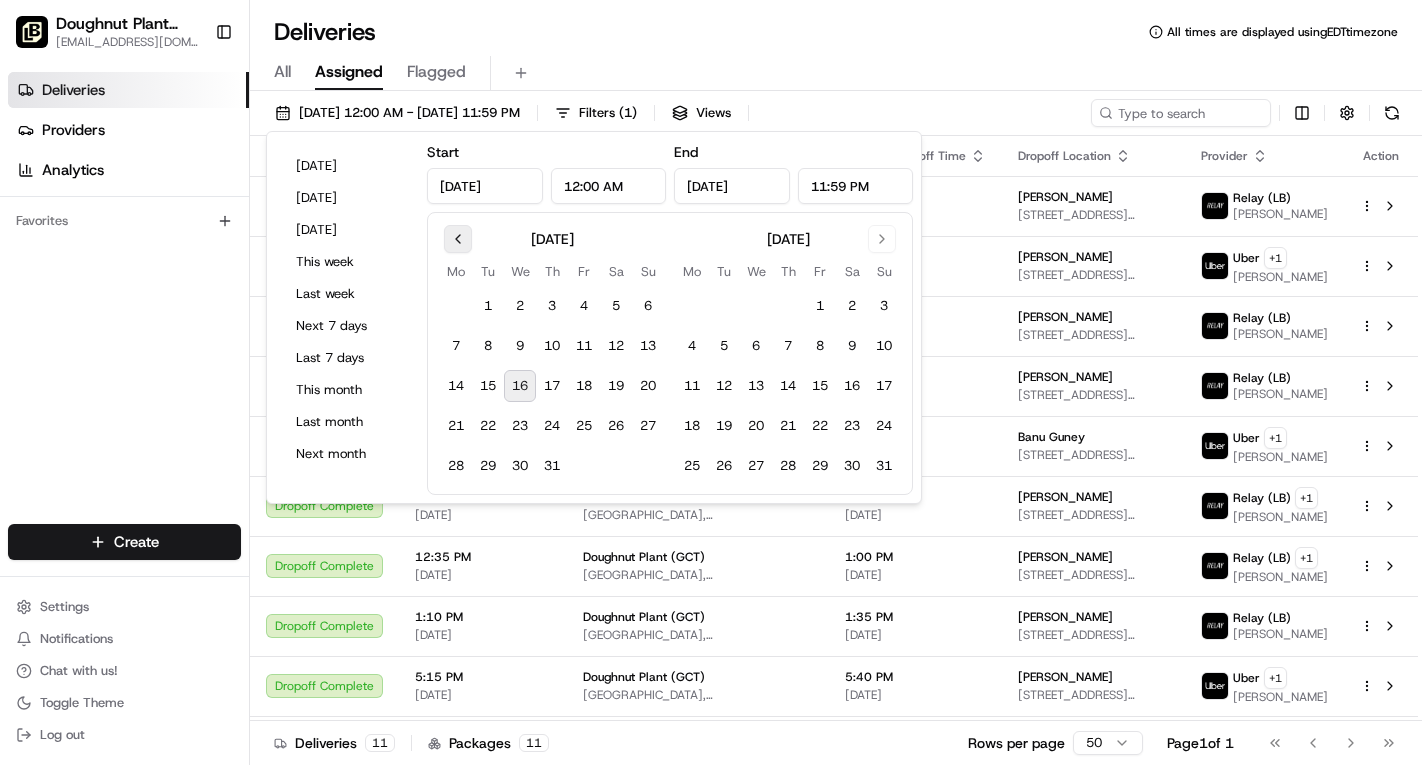 click at bounding box center (458, 239) 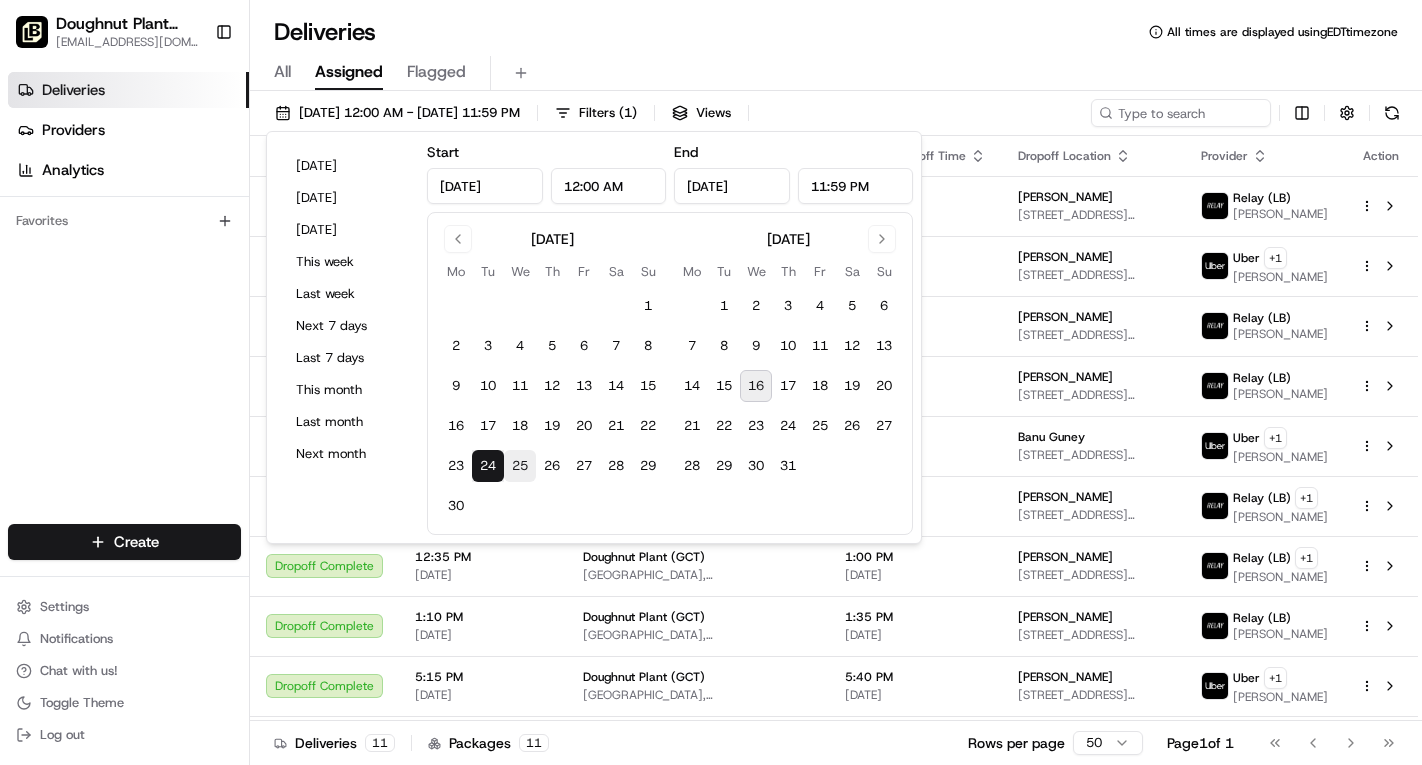 click on "25" at bounding box center (520, 466) 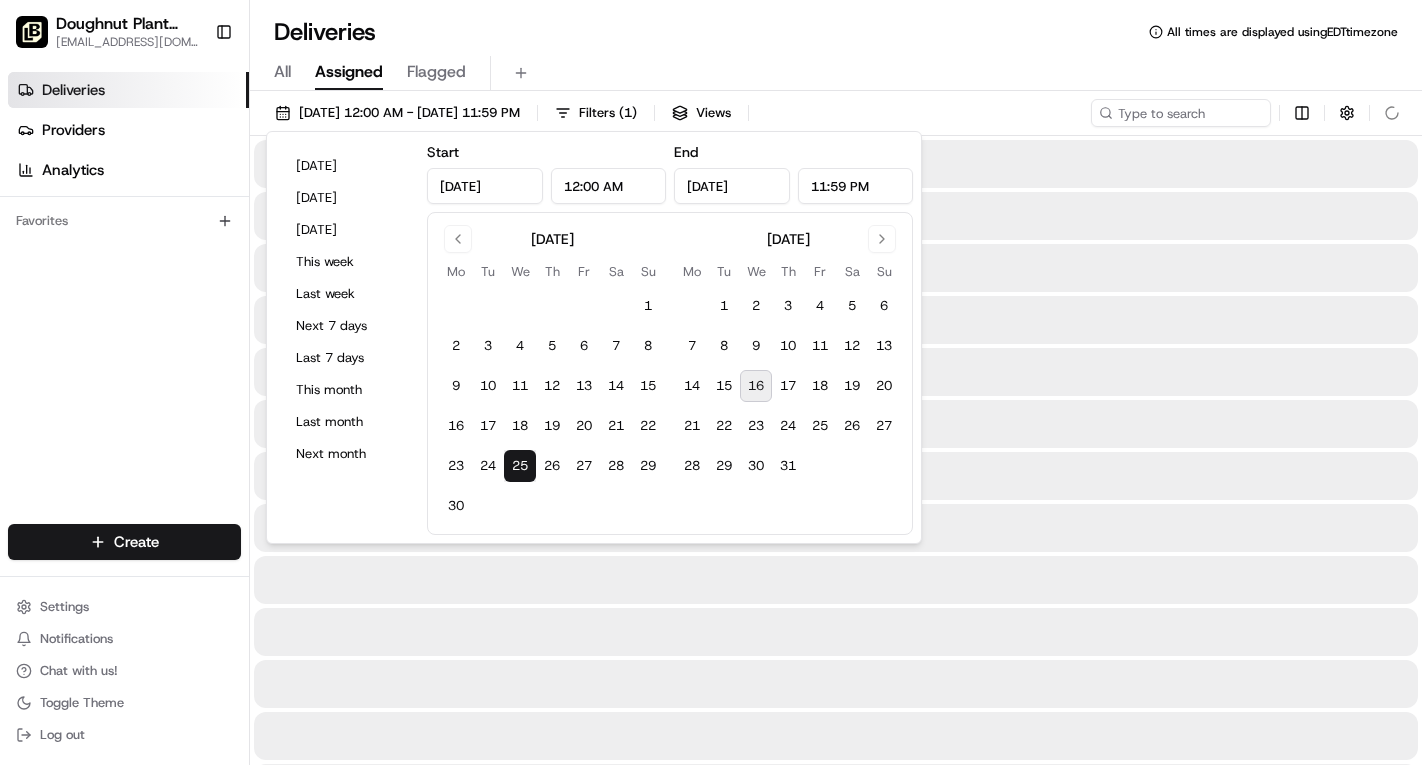 type on "Jun 25, 2025" 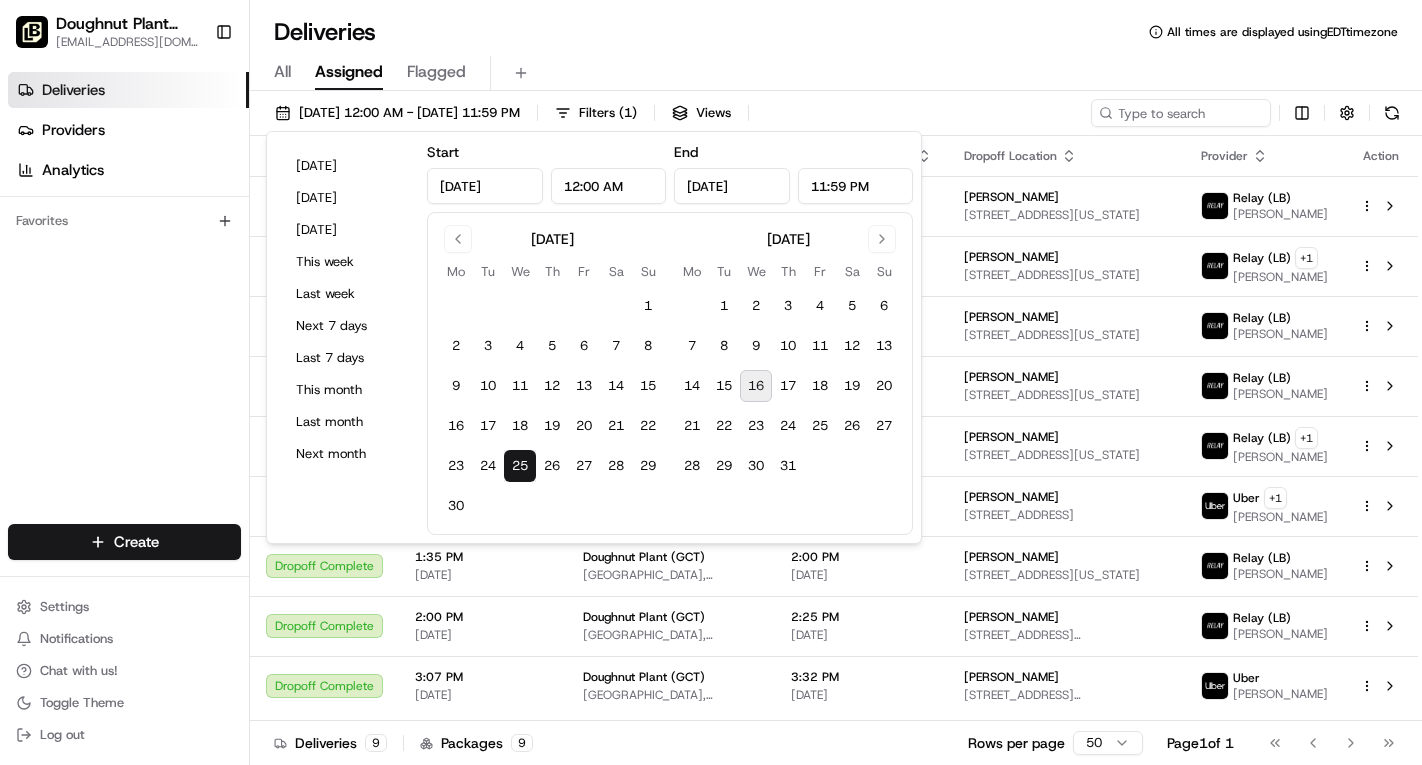 click on "Deliveries All times are displayed using  EDT  timezone" at bounding box center [836, 32] 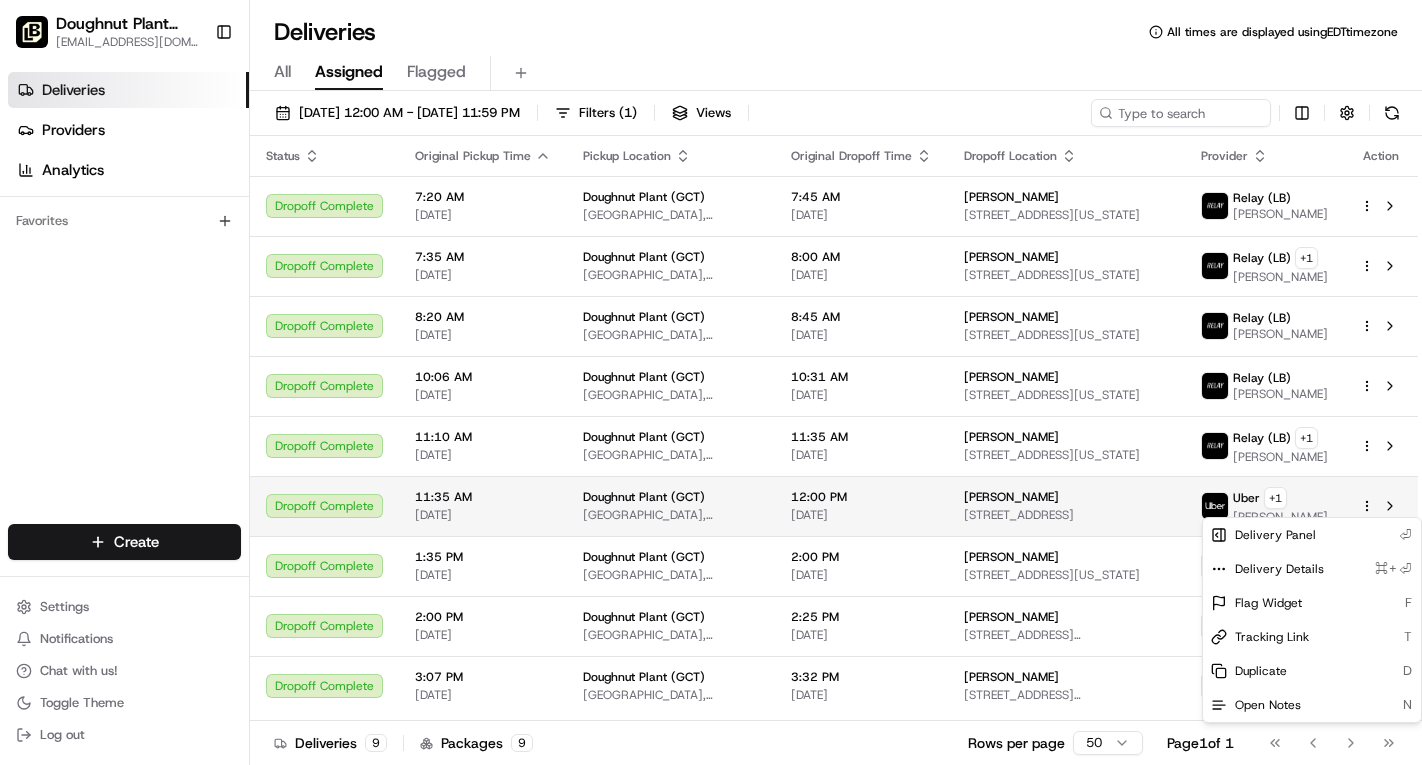 click on "Doughnut Plant (GCT) gct@doughnutplant.com Toggle Sidebar Deliveries Providers Analytics Favorites Main Menu Members & Organization Organization Users Roles Preferences Customization Tracking Orchestration Automations Locations Pickup Locations Dropoff Locations Billing Billing Refund Requests Integrations Notification Triggers Webhooks API Keys Request Logs Create Settings Notifications Chat with us! Toggle Theme Log out Deliveries All times are displayed using  EDT  timezone All Assigned Flagged 06/25/2025 12:00 AM - 06/25/2025 11:59 PM Filters ( 1 ) Views Status Original Pickup Time Pickup Location Original Dropoff Time Dropoff Location Provider Action Dropoff Complete 7:20 AM 06/25/2025 Doughnut Plant (GCT) Grand Central Terminal, 89 E 42nd St, New York, NY 10017, USA 7:45 AM 06/25/2025 Marvin Segel 520 W 43rd St #9a, New York, NY 10036, USA Relay (LB) Noe R. Dropoff Complete 7:35 AM 06/25/2025 Doughnut Plant (GCT) Grand Central Terminal, 89 E 42nd St, New York, NY 10017, USA 8:00 AM + 1 +" at bounding box center (711, 382) 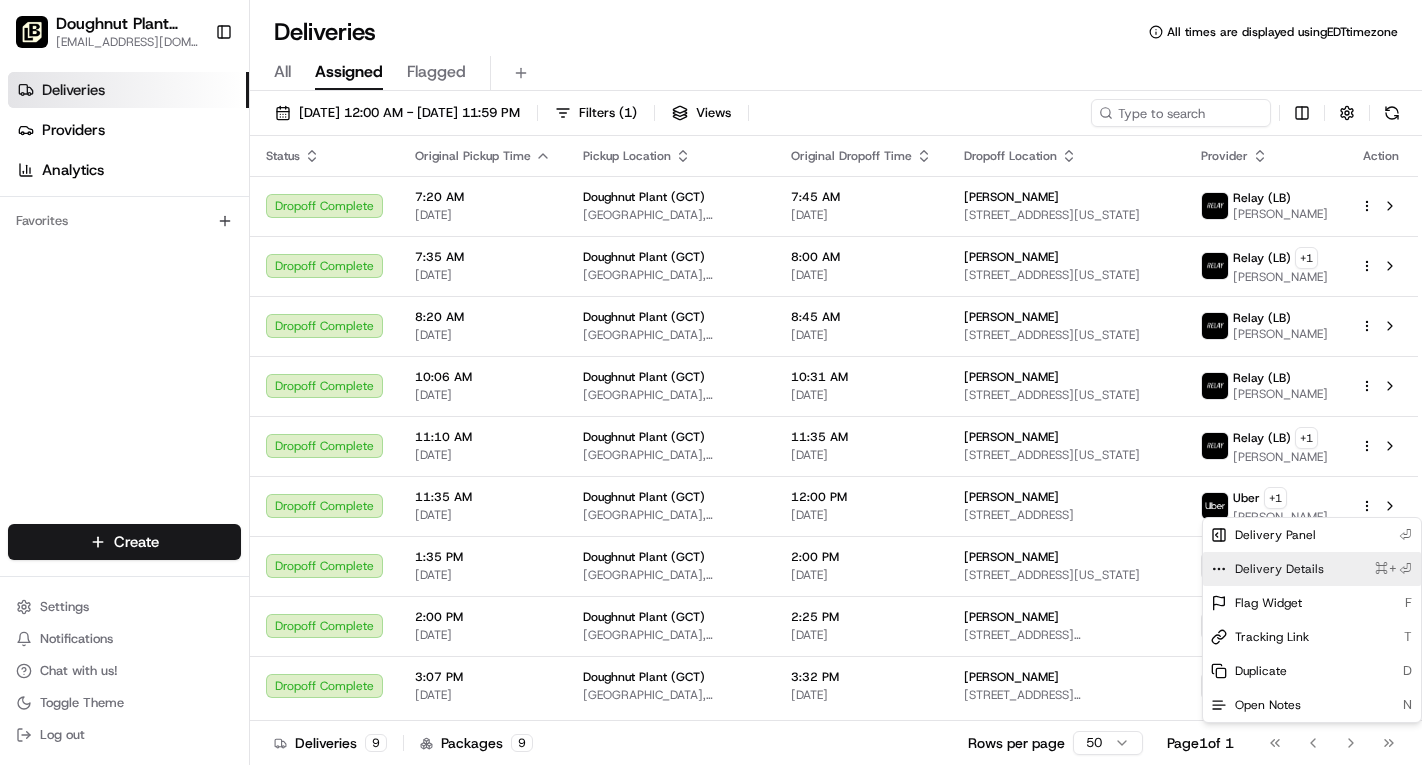 click on "Delivery Details" at bounding box center (1279, 569) 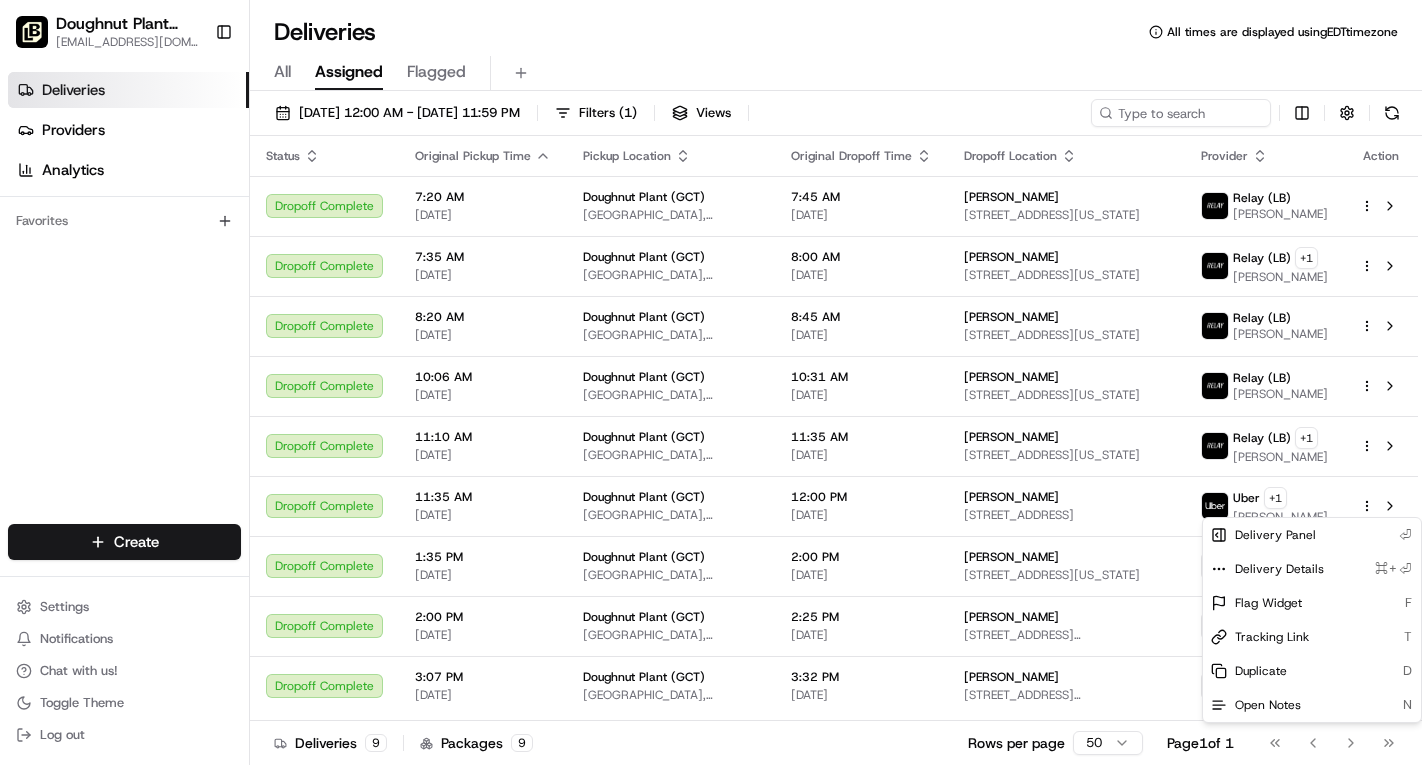 click on "Doughnut Plant (GCT) gct@doughnutplant.com Toggle Sidebar Deliveries Providers Analytics Favorites Main Menu Members & Organization Organization Users Roles Preferences Customization Tracking Orchestration Automations Locations Pickup Locations Dropoff Locations Billing Billing Refund Requests Integrations Notification Triggers Webhooks API Keys Request Logs Create Settings Notifications Chat with us! Toggle Theme Log out Deliveries All times are displayed using  EDT  timezone All Assigned Flagged 06/25/2025 12:00 AM - 06/25/2025 11:59 PM Filters ( 1 ) Views Status Original Pickup Time Pickup Location Original Dropoff Time Dropoff Location Provider Action Dropoff Complete 7:20 AM 06/25/2025 Doughnut Plant (GCT) Grand Central Terminal, 89 E 42nd St, New York, NY 10017, USA 7:45 AM 06/25/2025 Marvin Segel 520 W 43rd St #9a, New York, NY 10036, USA Relay (LB) Noe R. Dropoff Complete 7:35 AM 06/25/2025 Doughnut Plant (GCT) Grand Central Terminal, 89 E 42nd St, New York, NY 10017, USA 8:00 AM + 1 +" at bounding box center [711, 382] 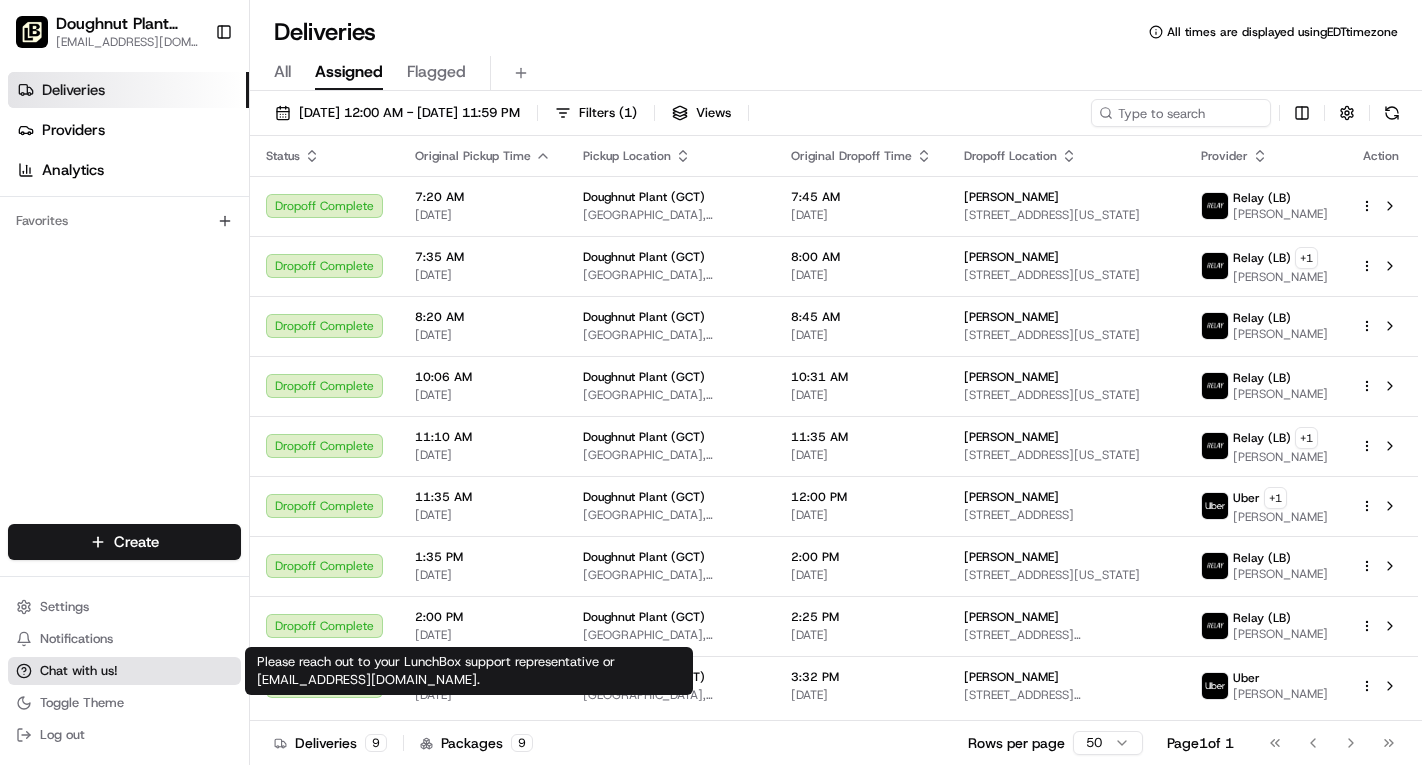click on "Chat with us!" at bounding box center [79, 671] 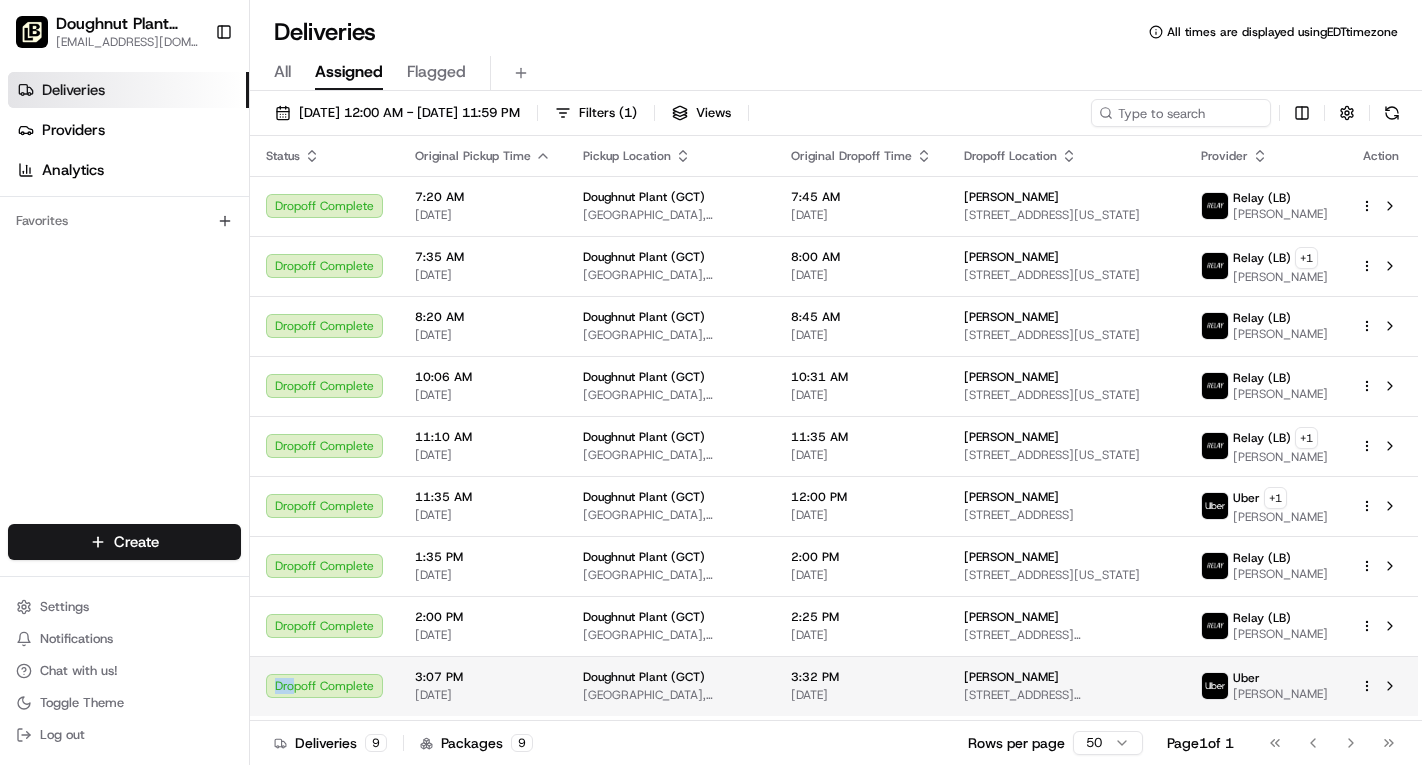 drag, startPoint x: 257, startPoint y: 682, endPoint x: 298, endPoint y: 682, distance: 41 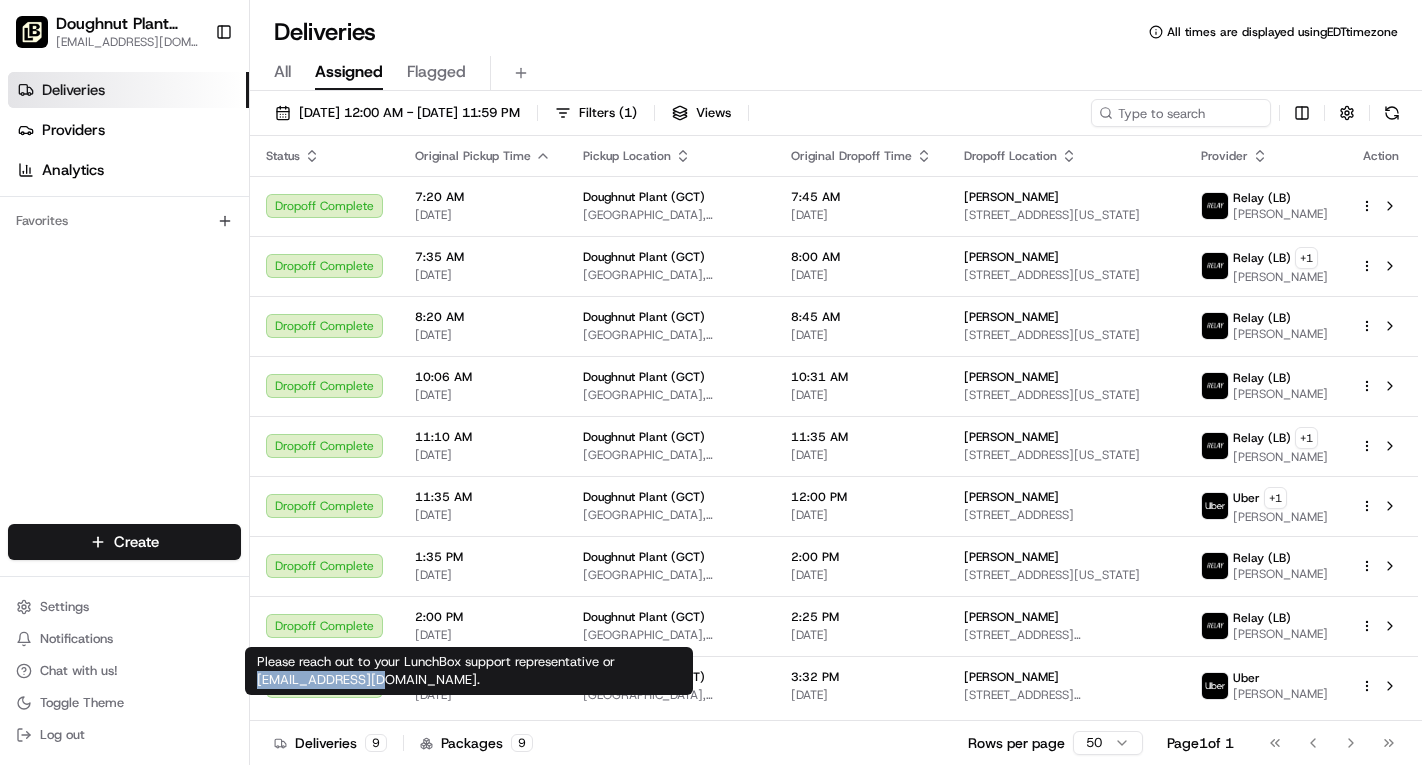 drag, startPoint x: 259, startPoint y: 680, endPoint x: 370, endPoint y: 680, distance: 111 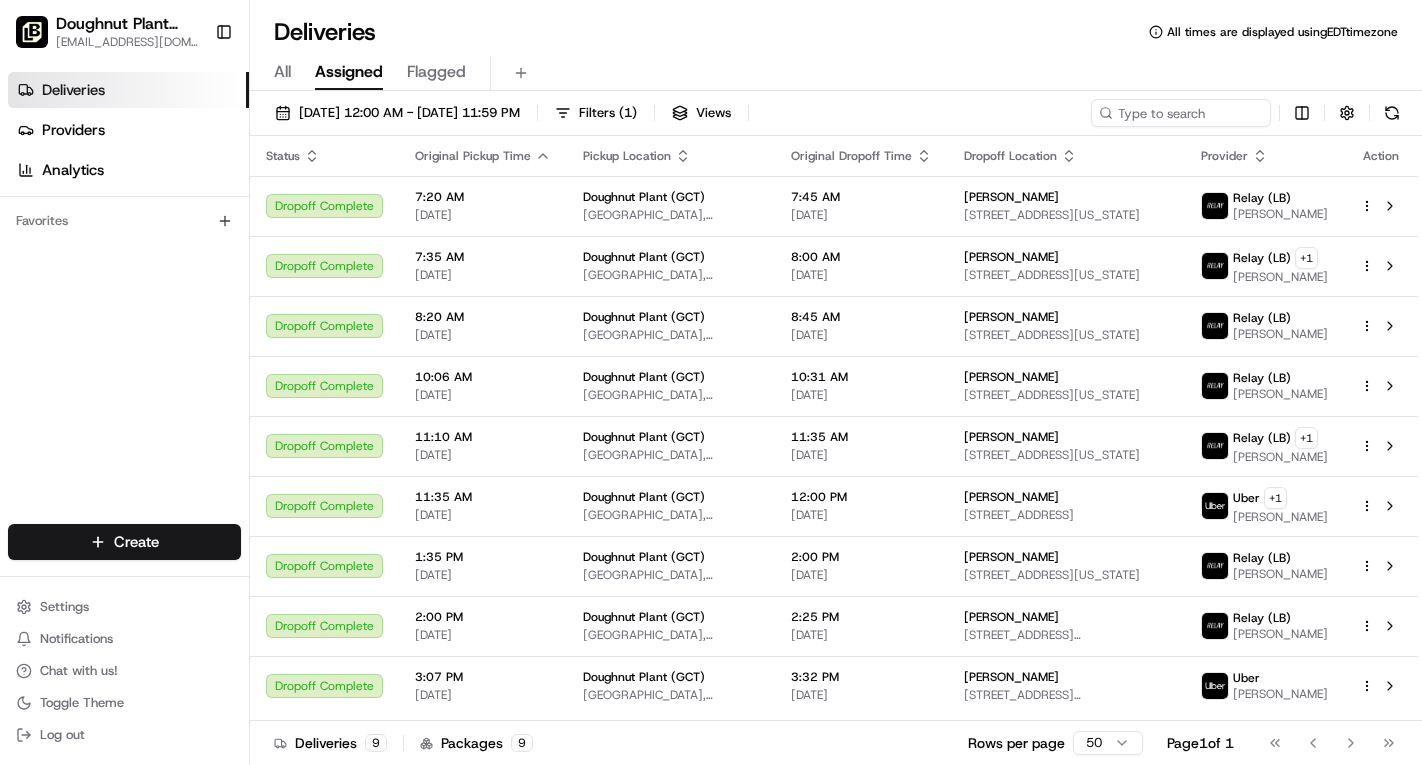 click on "Deliveries Providers Analytics Favorites" at bounding box center [124, 302] 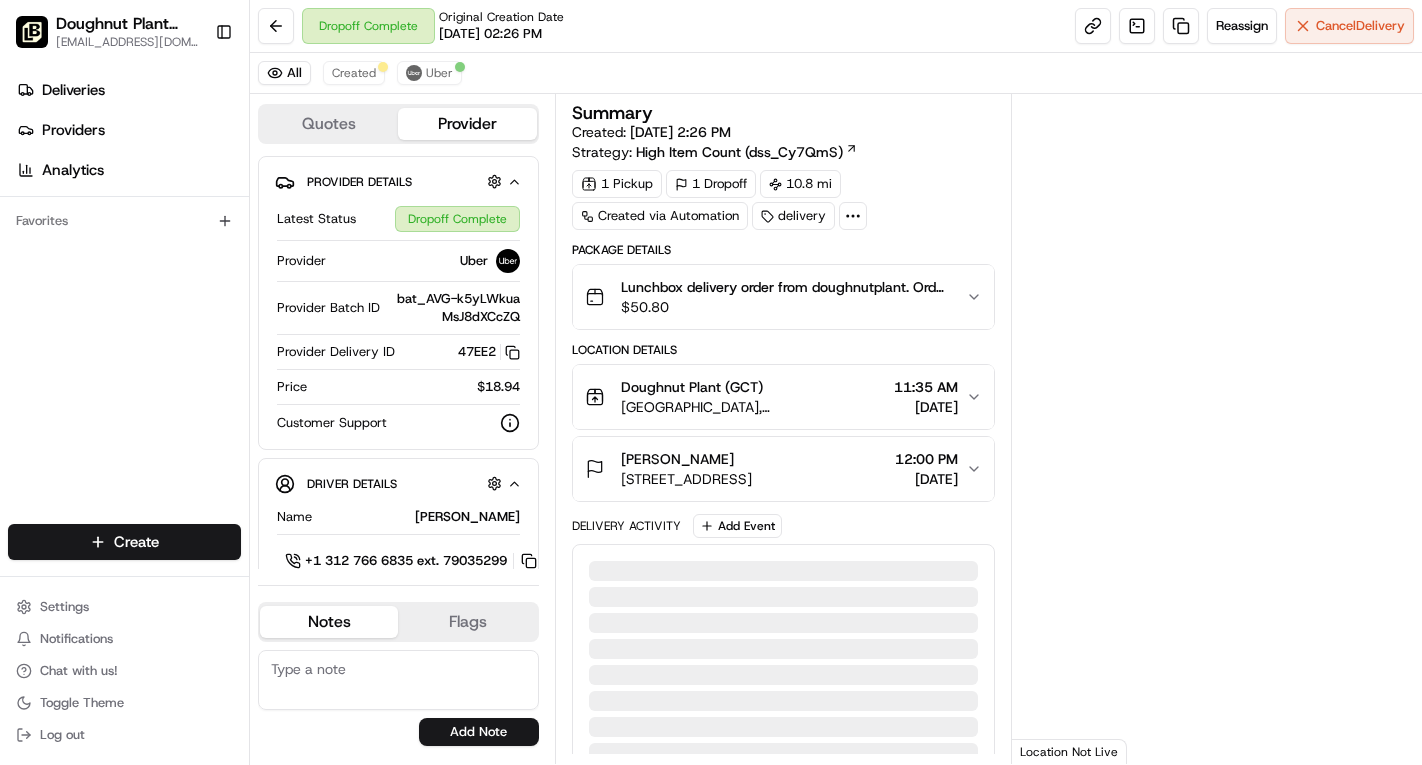scroll, scrollTop: 0, scrollLeft: 0, axis: both 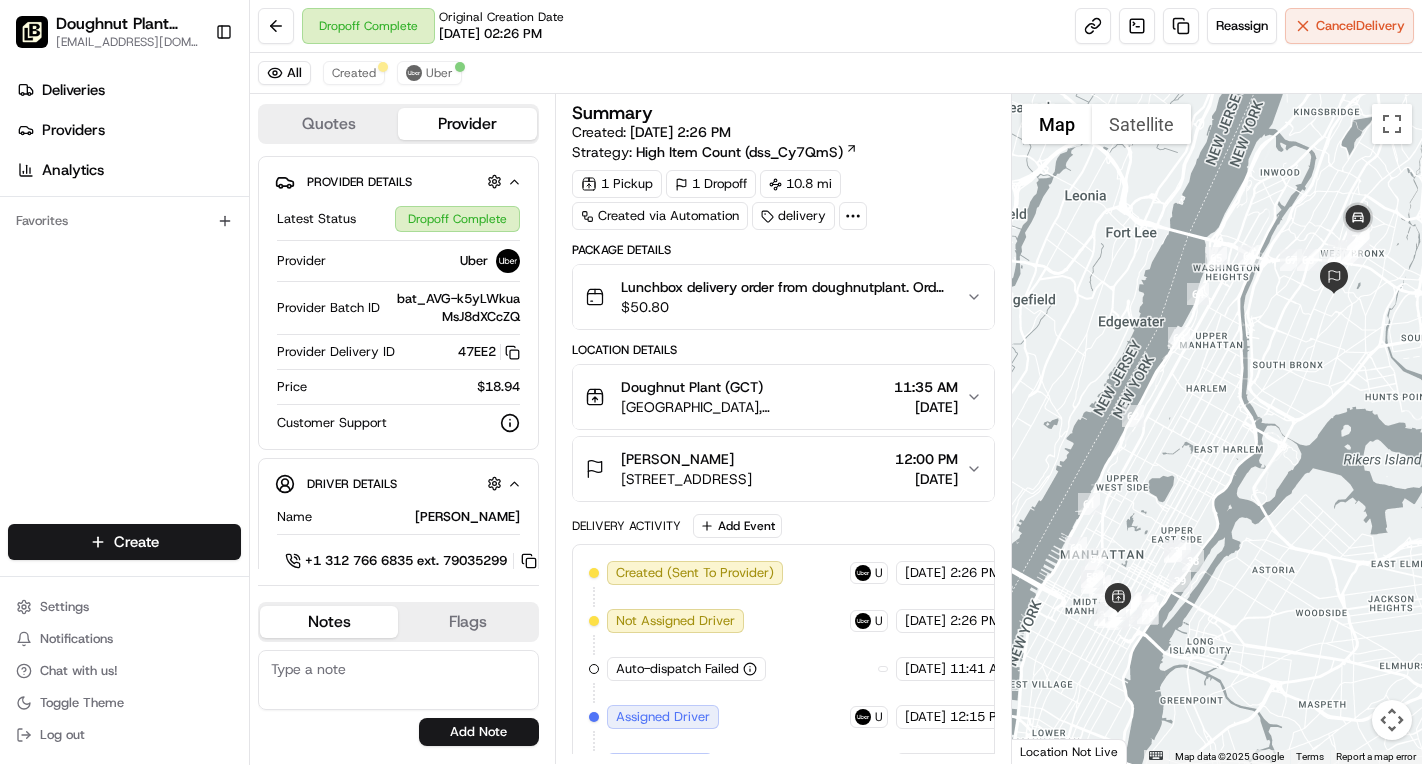 click on "Lunchbox delivery order from doughnutplant. Order ID 176796 for [PERSON_NAME]. $ 50.80" at bounding box center (775, 297) 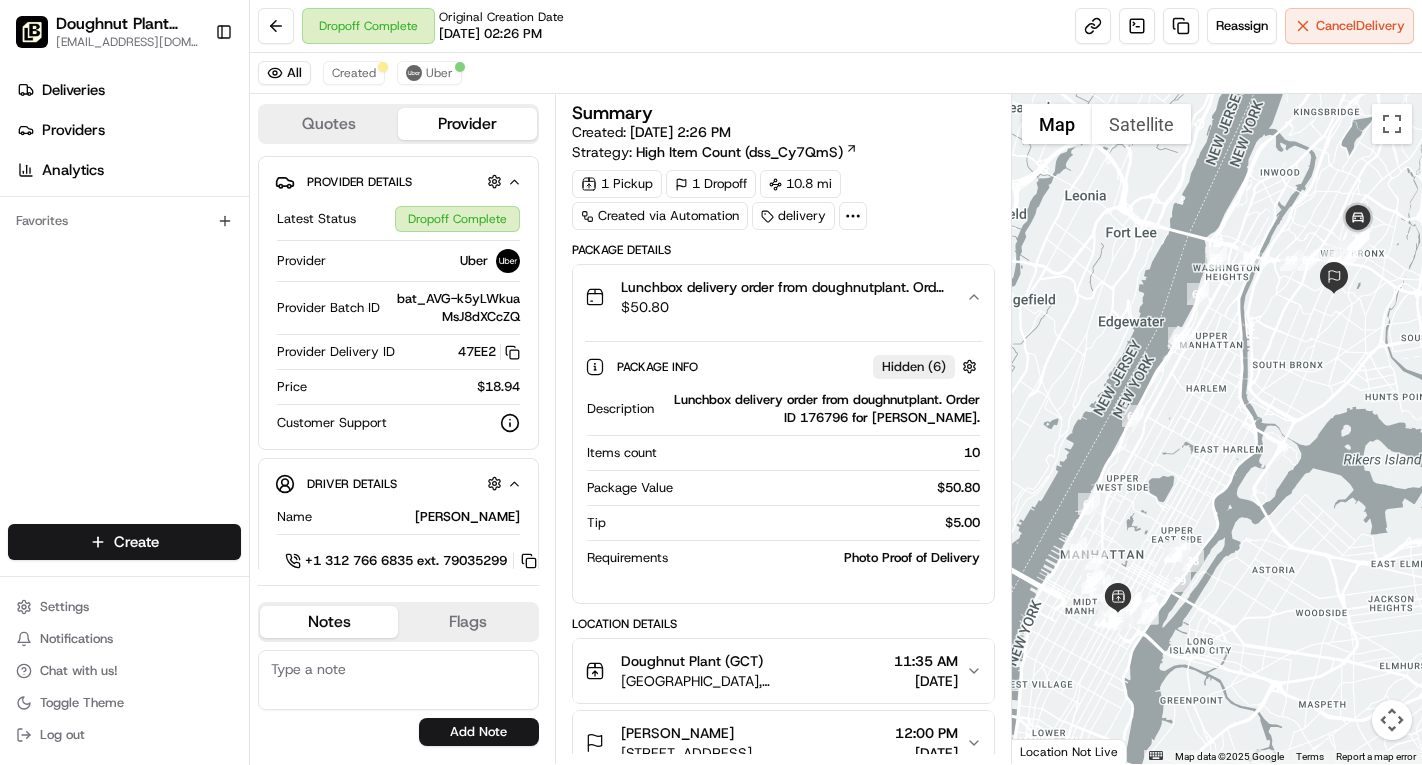 click on "Lunchbox delivery order from doughnutplant. Order ID 176796 for [PERSON_NAME]. $ 50.80" at bounding box center [775, 297] 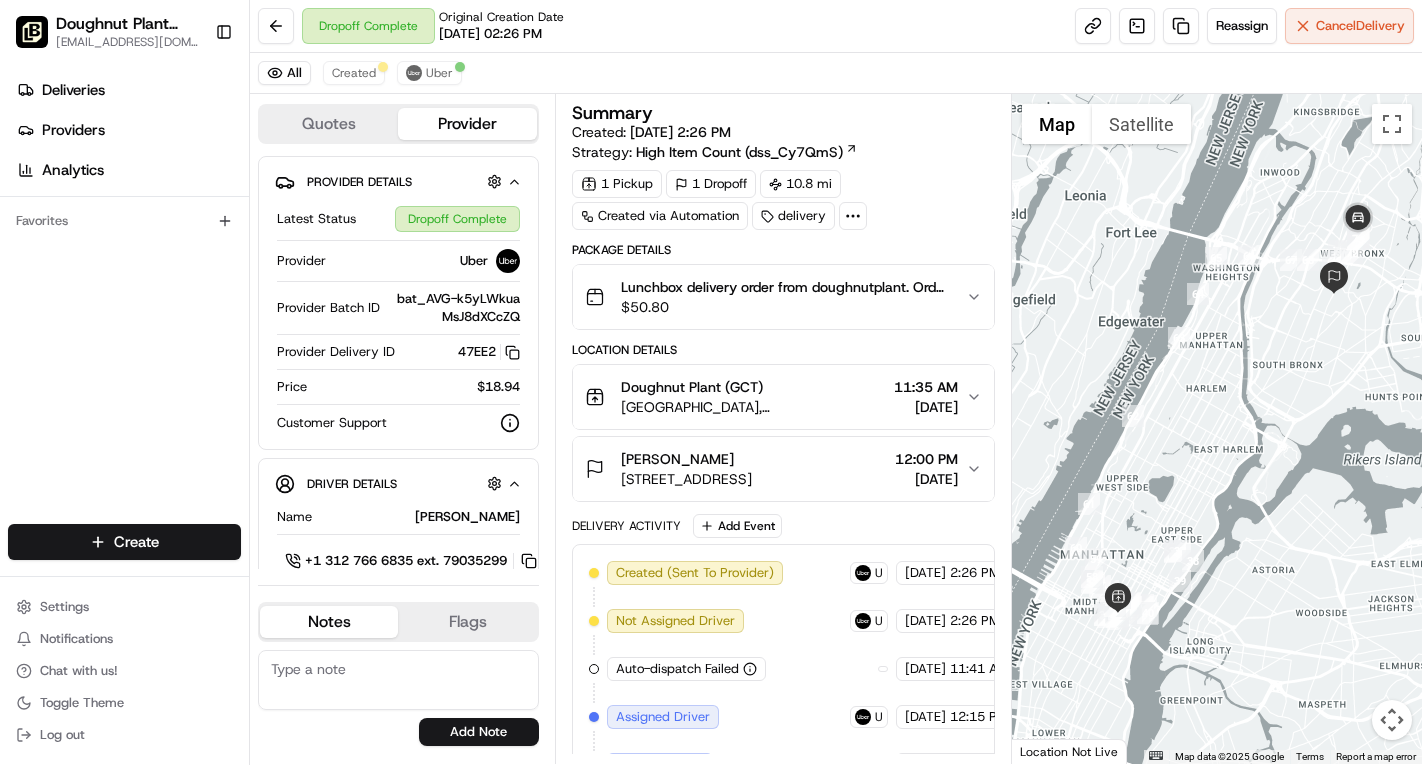 click on "Lunchbox delivery order from doughnutplant. Order ID 176796 for [PERSON_NAME]. $ 50.80" at bounding box center [775, 297] 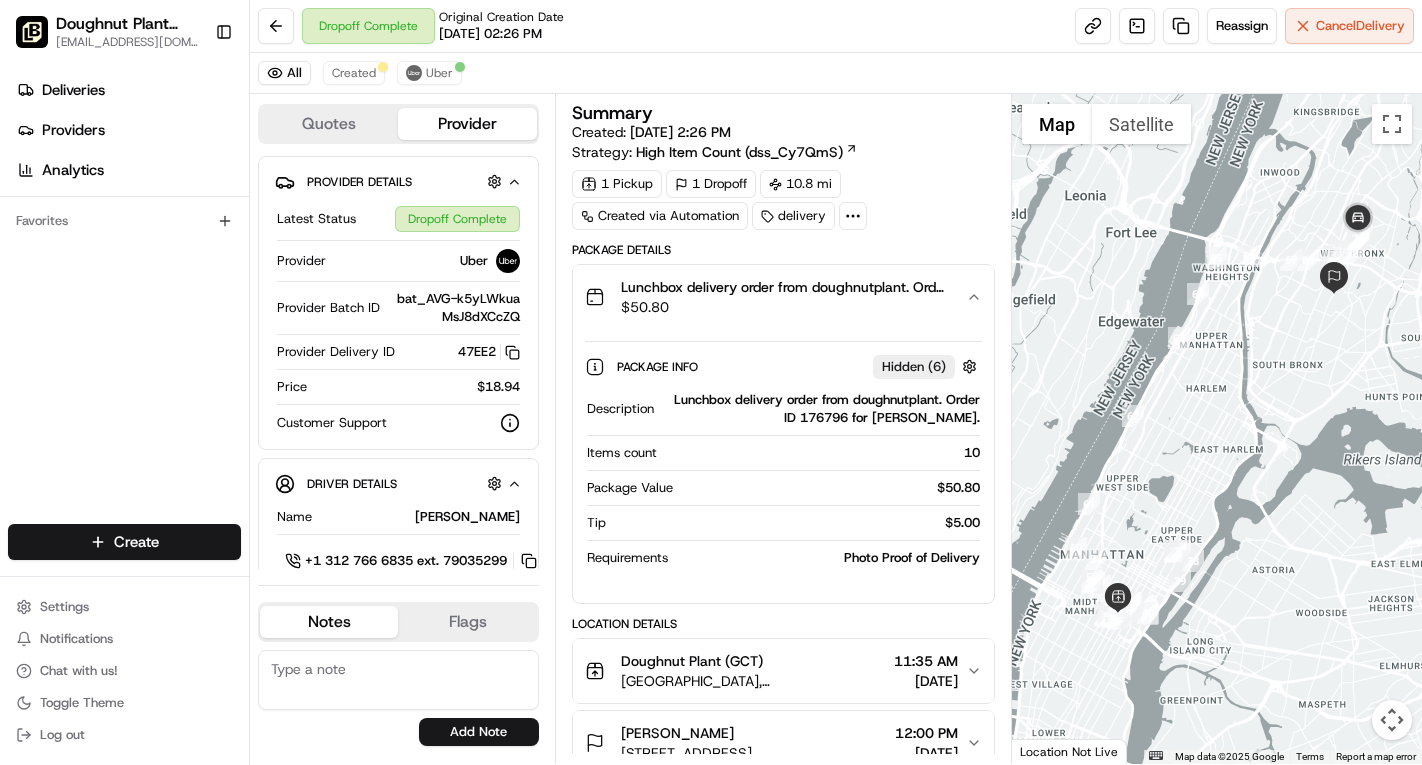 click on "Photo Proof of Delivery" at bounding box center (828, 558) 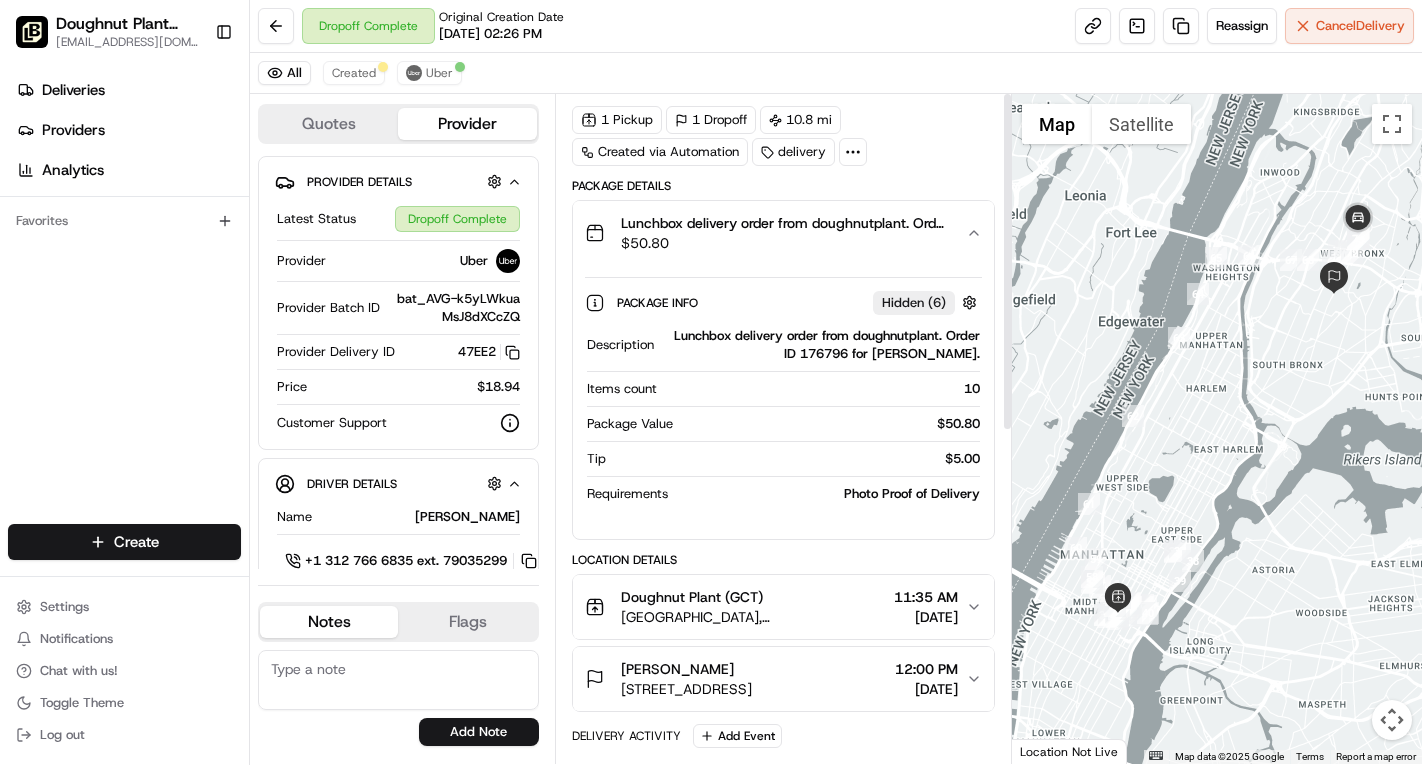 scroll, scrollTop: 0, scrollLeft: 0, axis: both 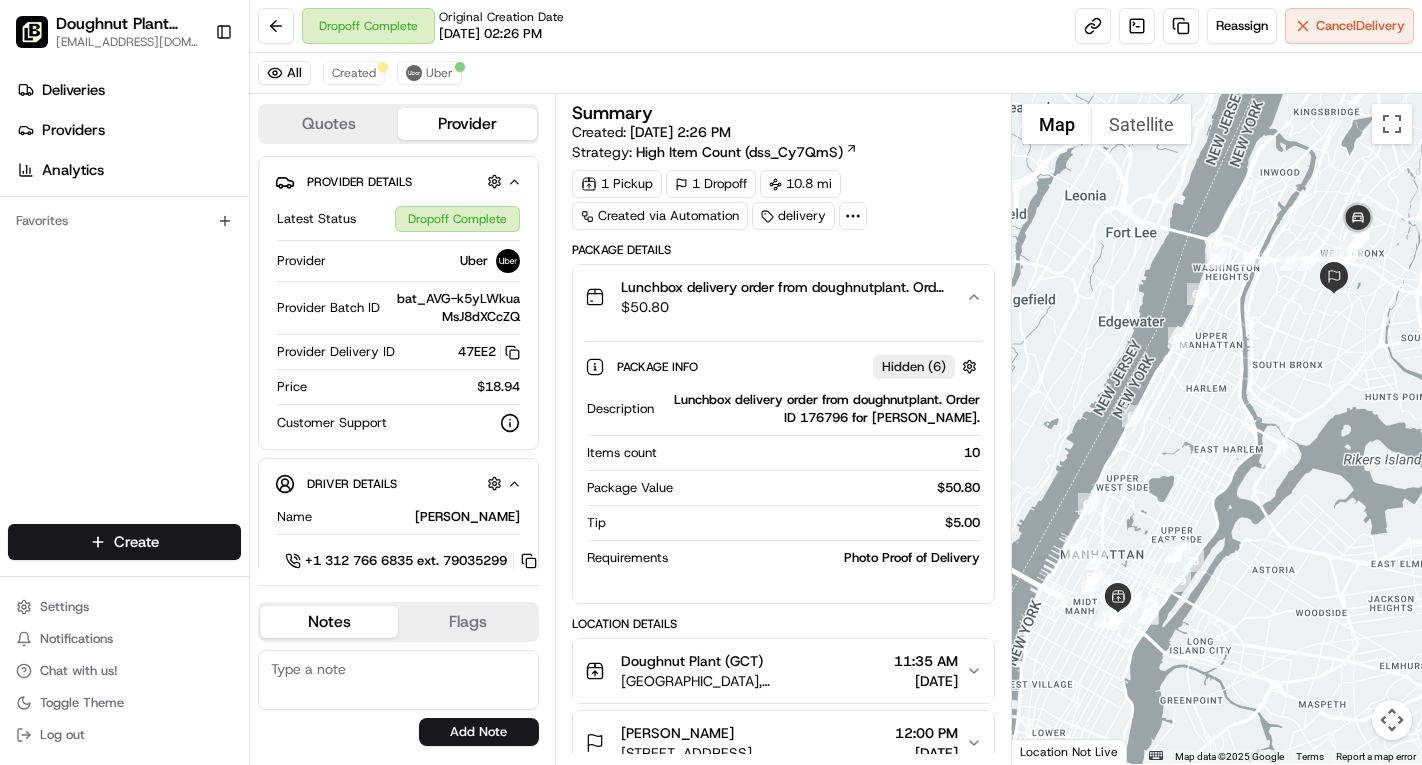click on "Lunchbox delivery order from doughnutplant. Order ID 176796 for [PERSON_NAME]. $ 50.80" at bounding box center (783, 297) 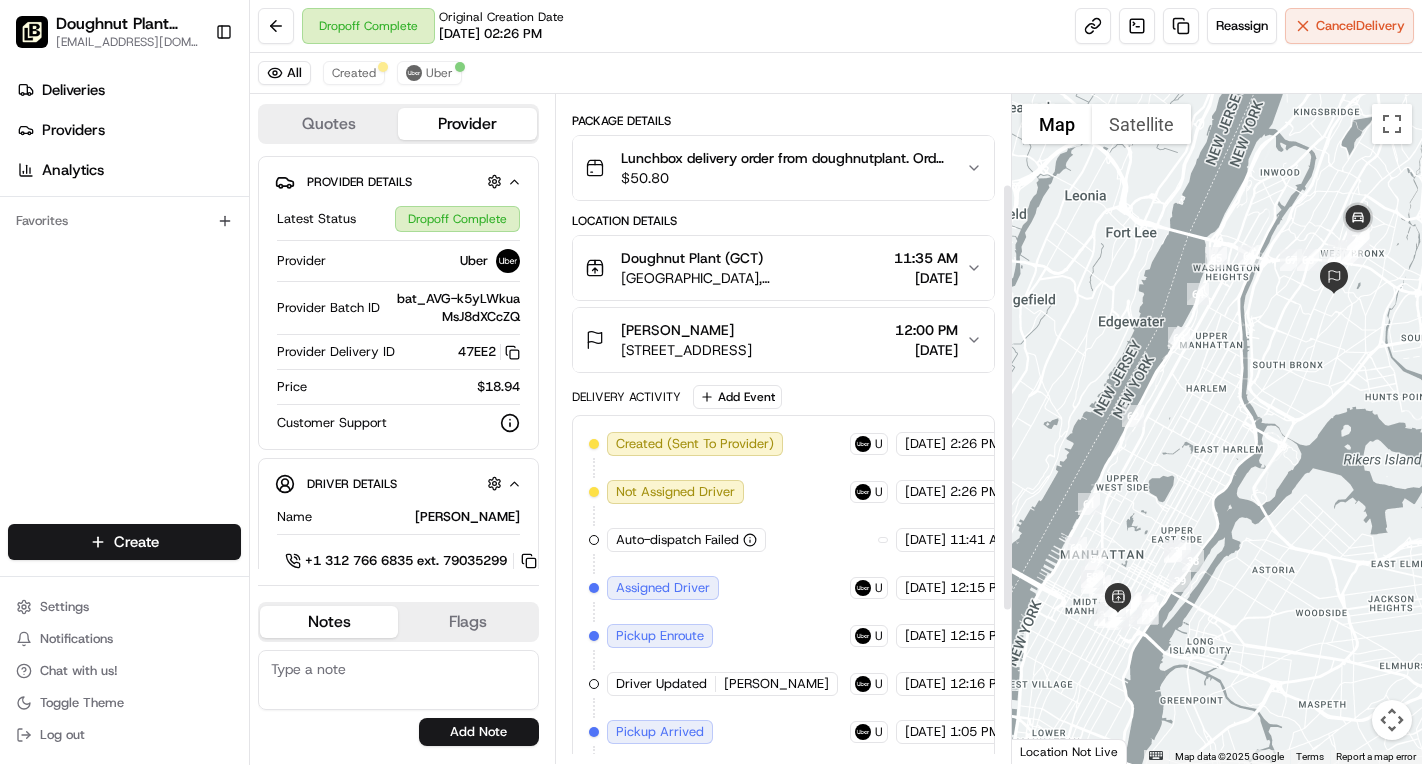 scroll, scrollTop: 142, scrollLeft: 0, axis: vertical 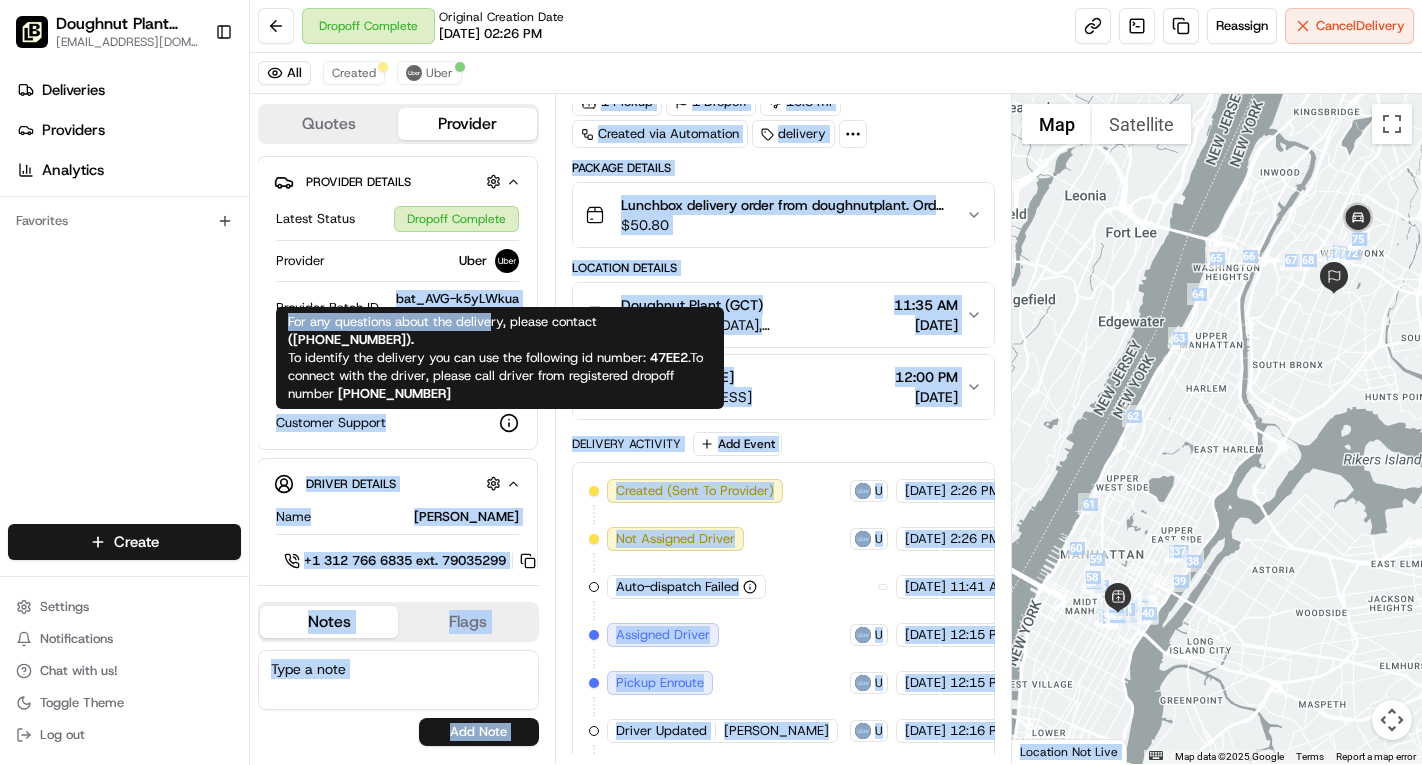 drag, startPoint x: 398, startPoint y: 297, endPoint x: 491, endPoint y: 316, distance: 94.92102 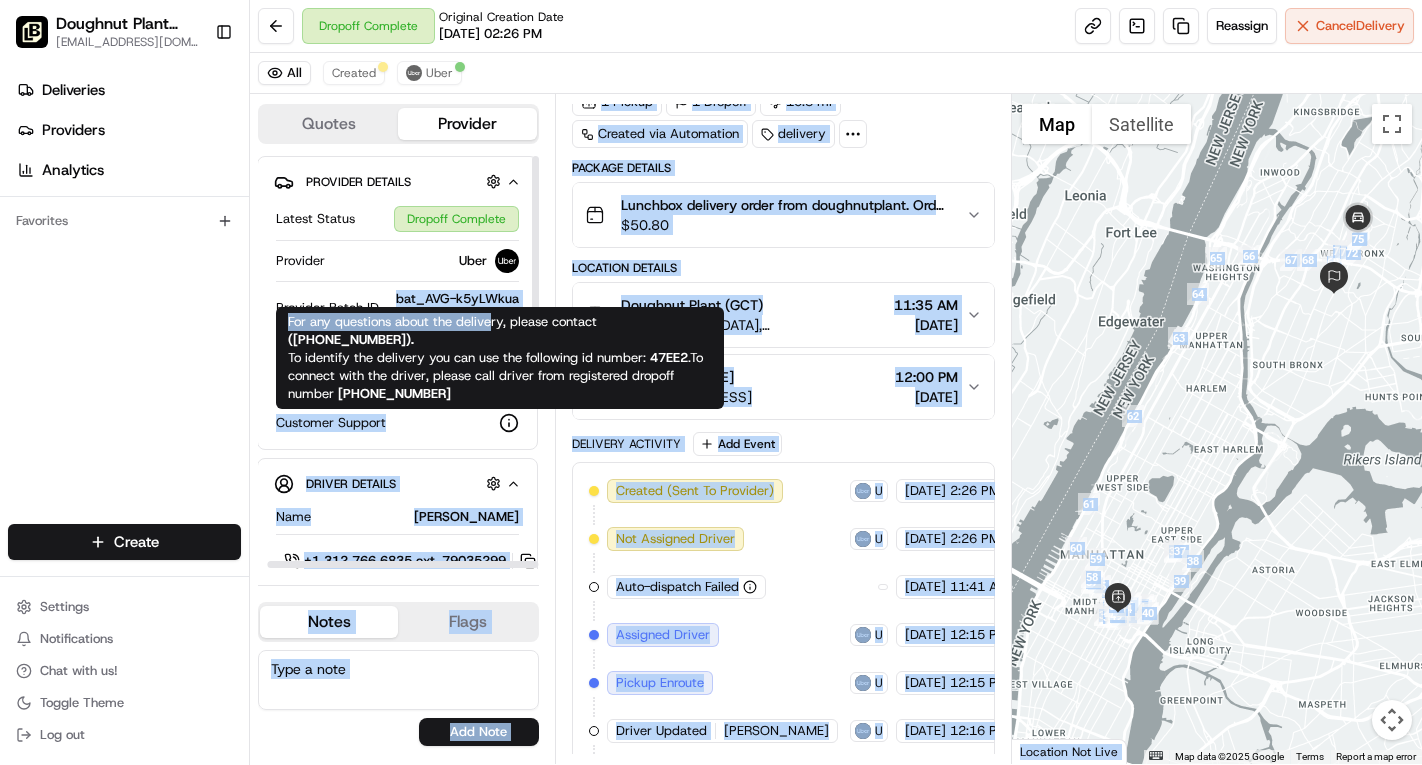 click at bounding box center (535, 276) 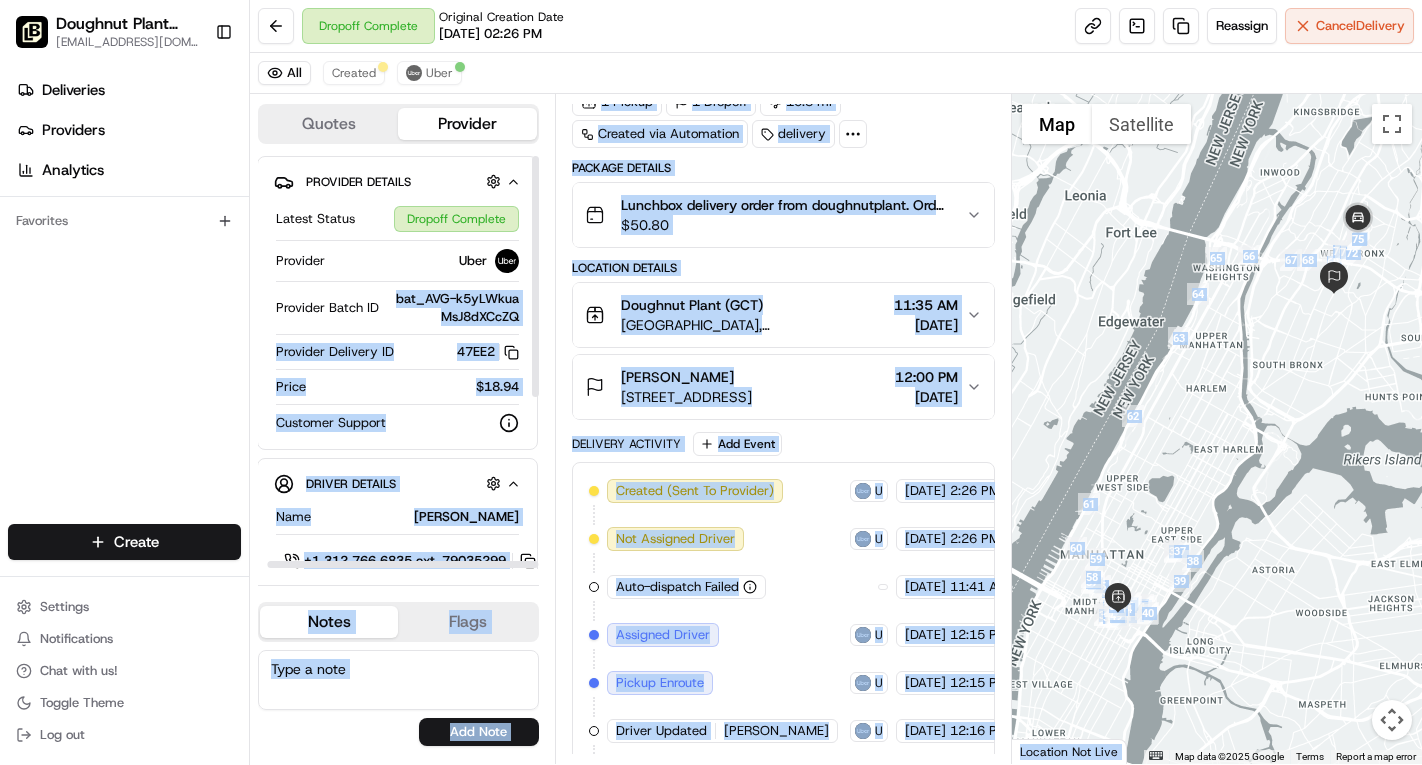 click on "Latest Status Dropoff Complete Provider Uber   Provider Batch ID bat_AVG-k5yLWkuaMsJ8dXCcZQ Provider Delivery ID 47EE2 Copy  del_O_J_tZg_QDqekVWVQIR-4g 47EE2 Price $18.94 Customer Support" at bounding box center [397, 319] 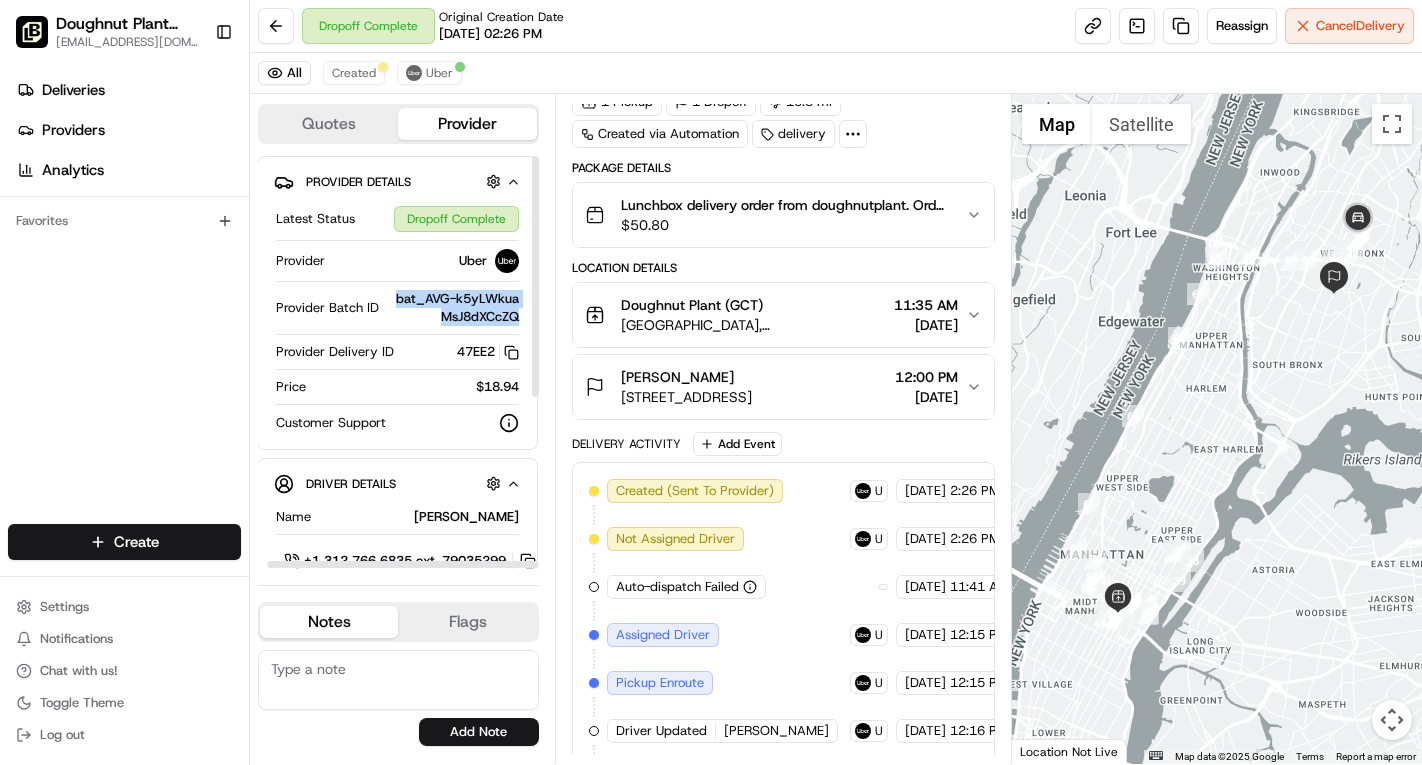 drag, startPoint x: 389, startPoint y: 302, endPoint x: 518, endPoint y: 323, distance: 130.69812 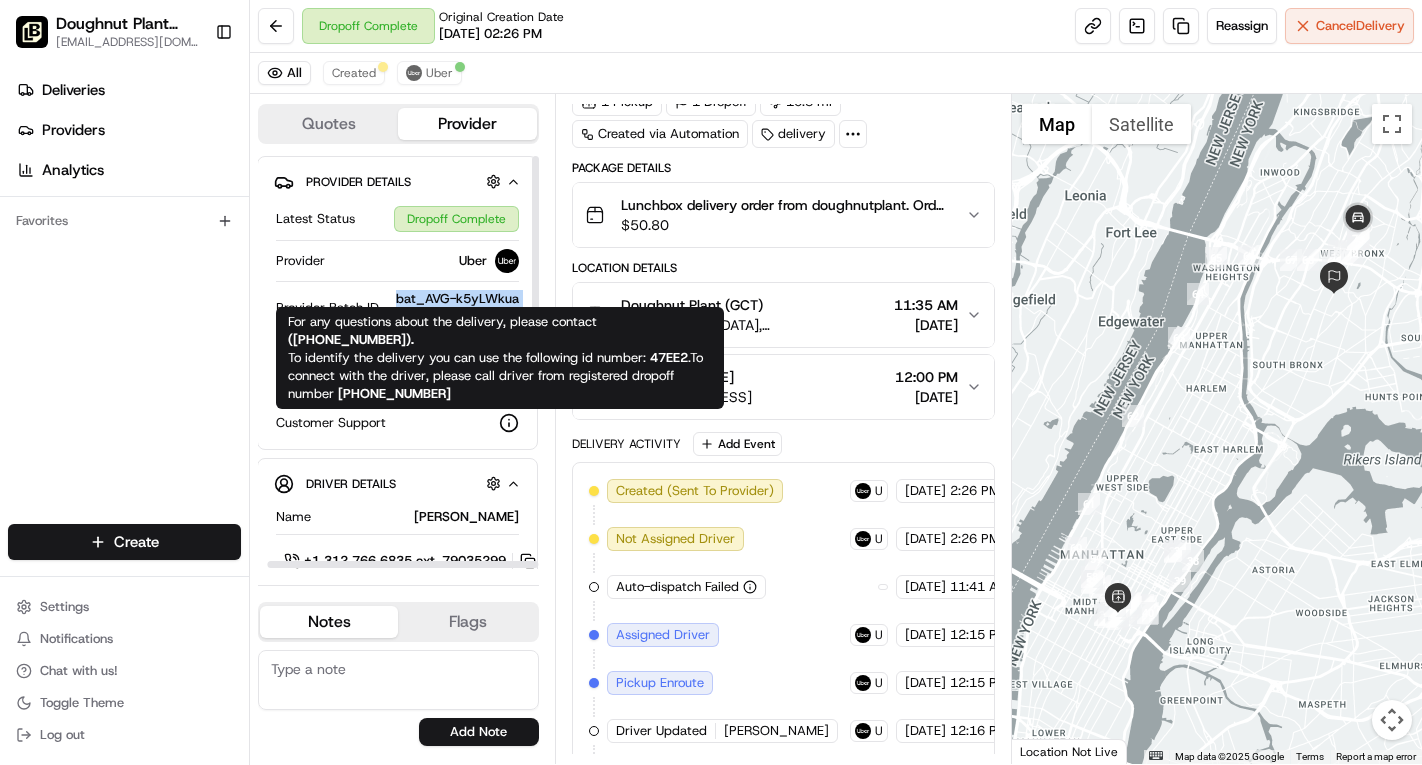 click 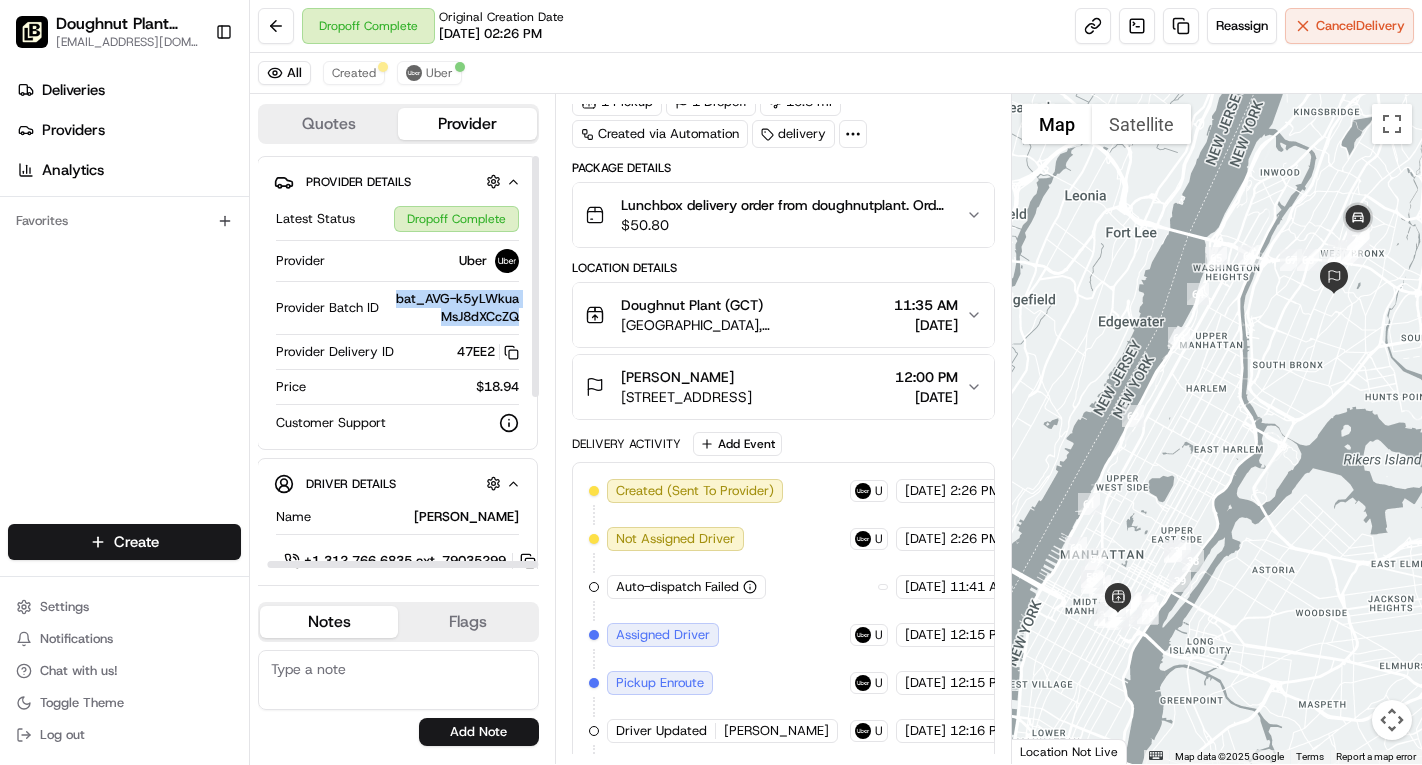 click 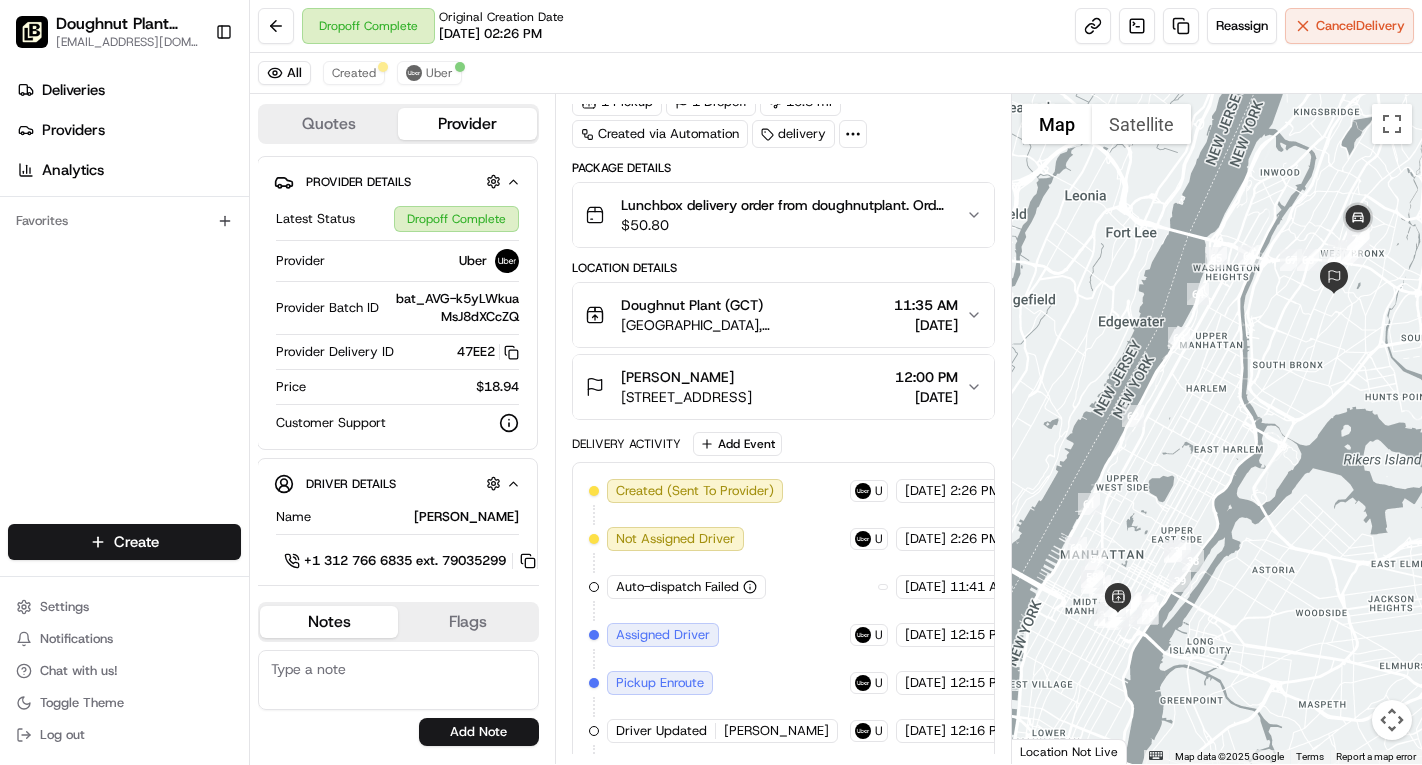 drag, startPoint x: 651, startPoint y: 354, endPoint x: 691, endPoint y: 354, distance: 40 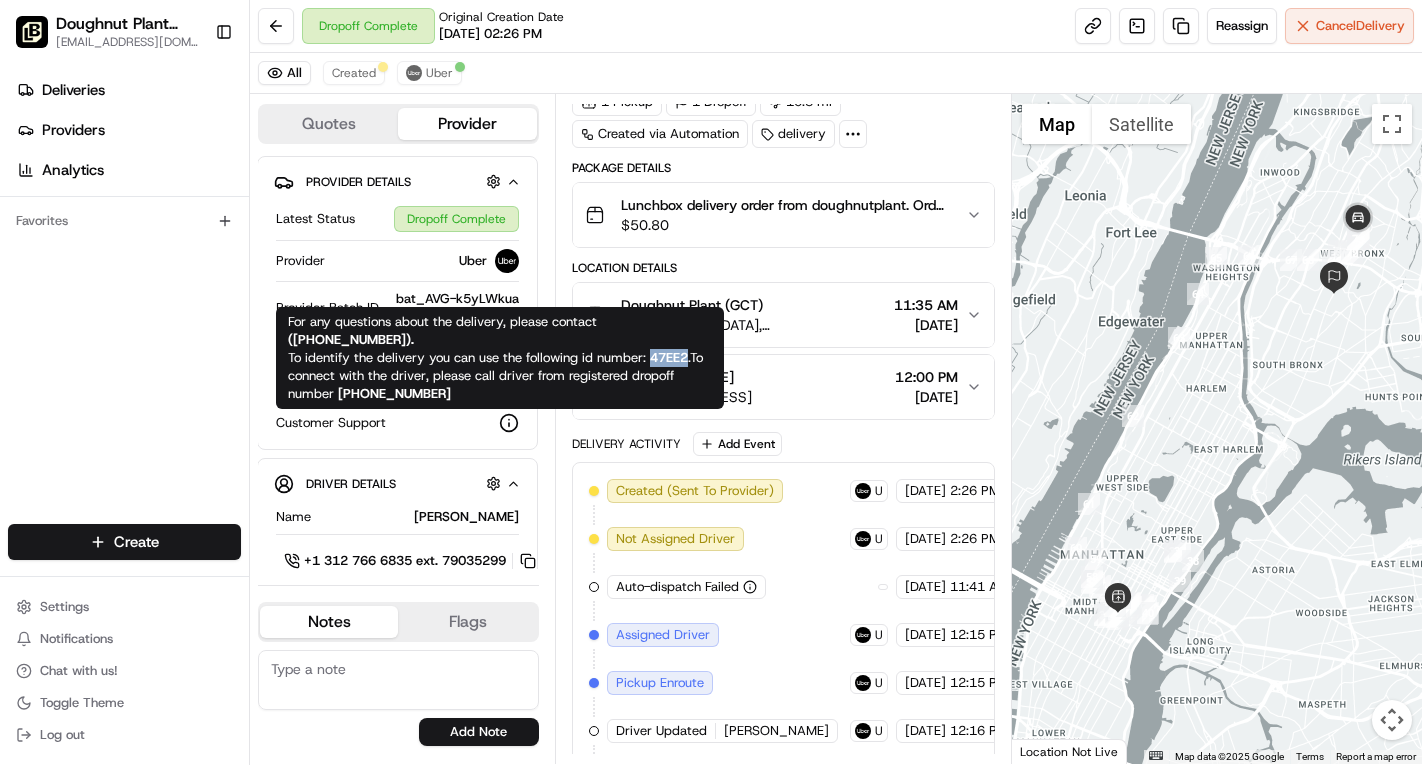 drag, startPoint x: 652, startPoint y: 361, endPoint x: 688, endPoint y: 362, distance: 36.013885 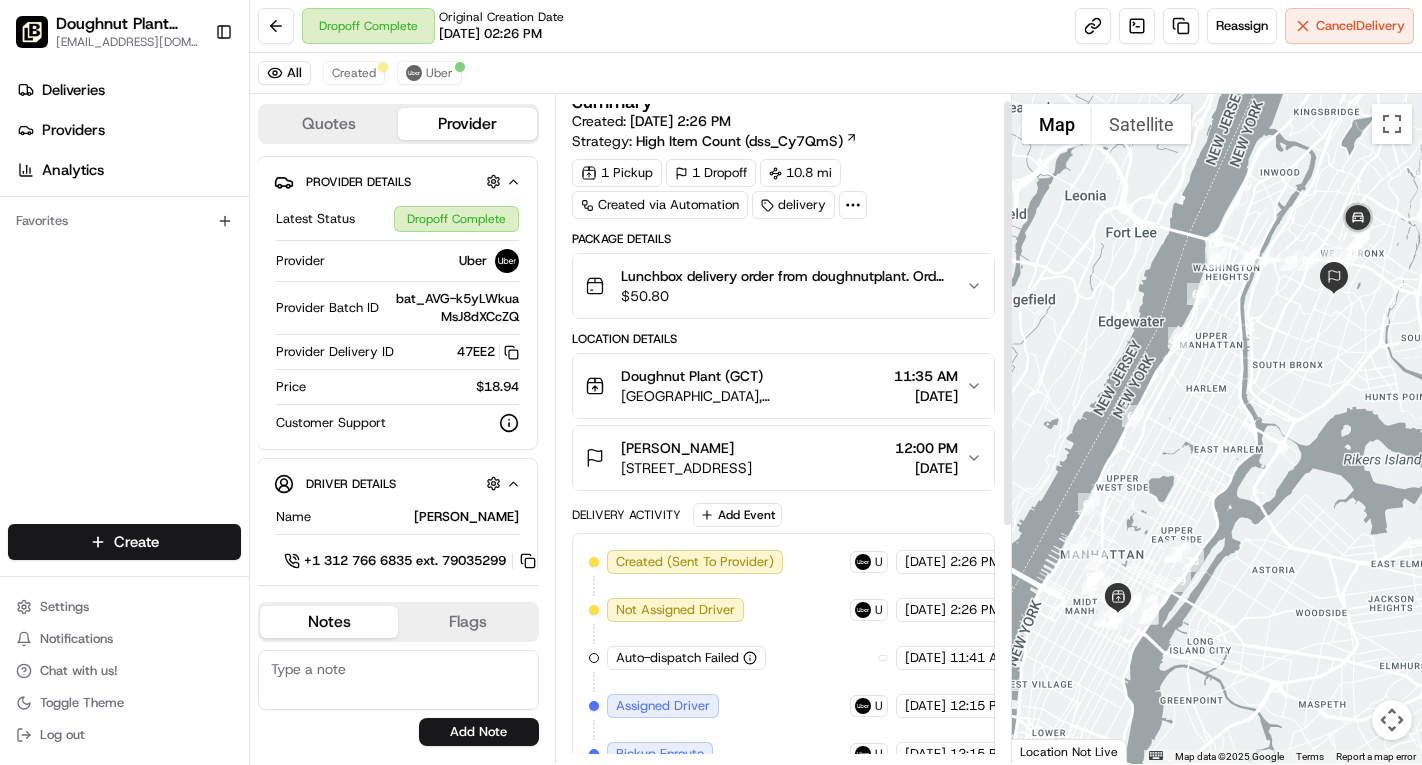 scroll, scrollTop: 0, scrollLeft: 0, axis: both 